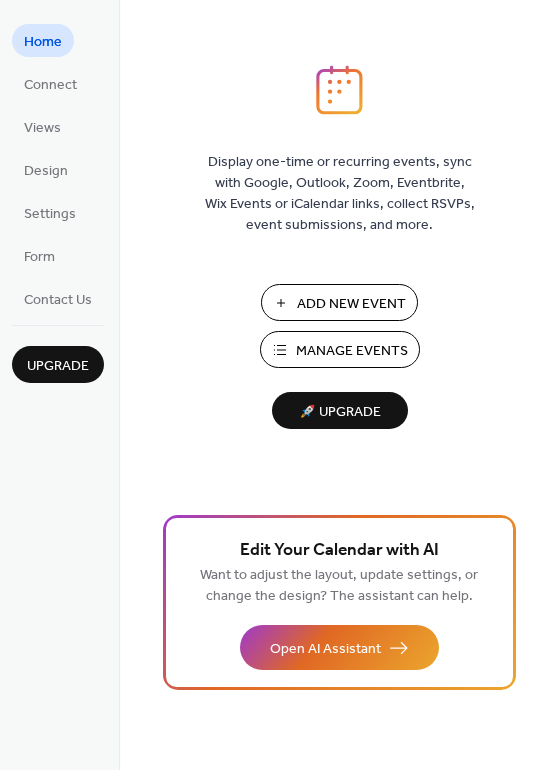 scroll, scrollTop: 0, scrollLeft: 0, axis: both 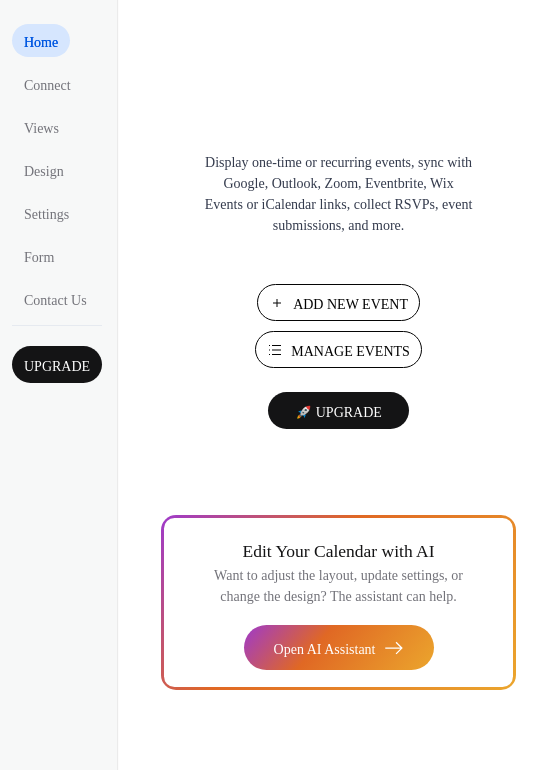 click on "Manage Events" at bounding box center [350, 351] 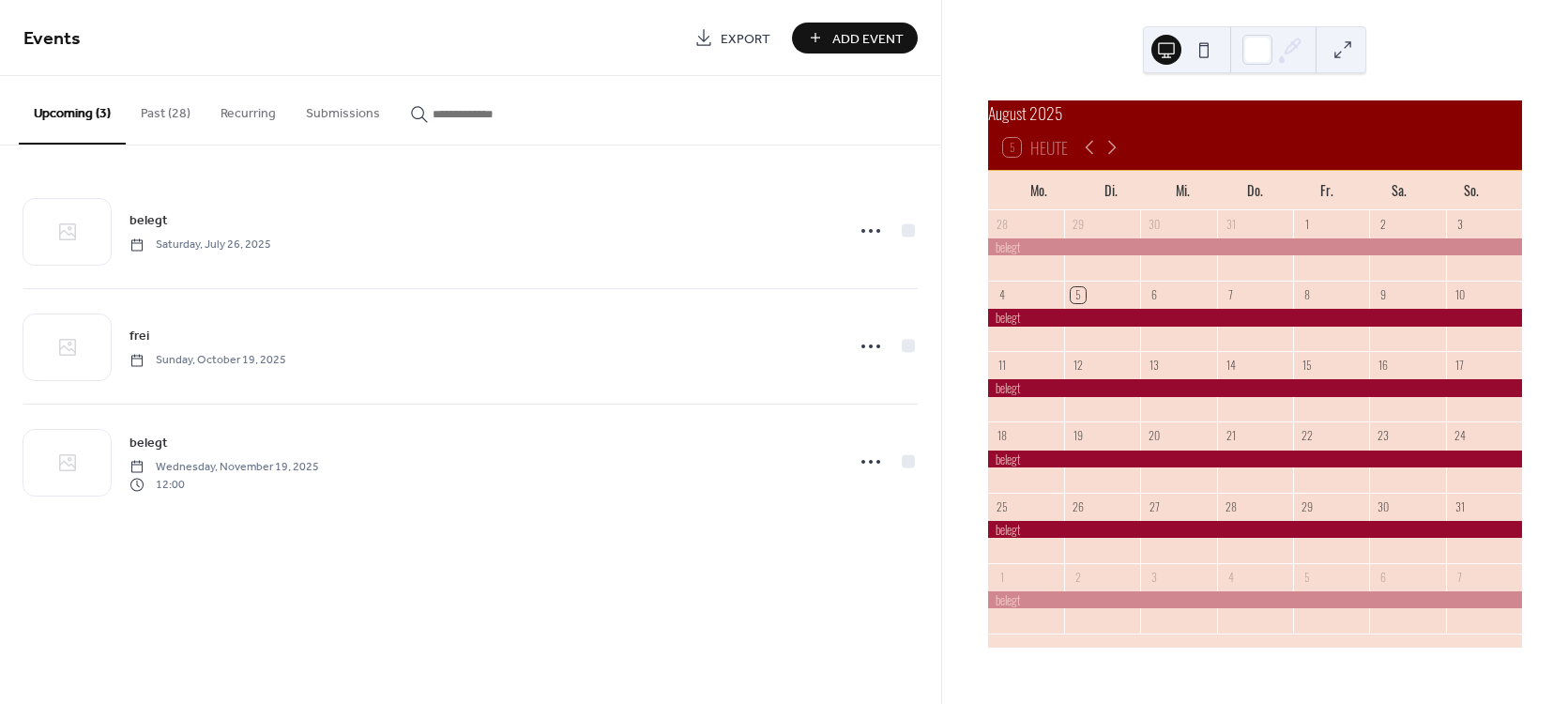 scroll, scrollTop: 0, scrollLeft: 0, axis: both 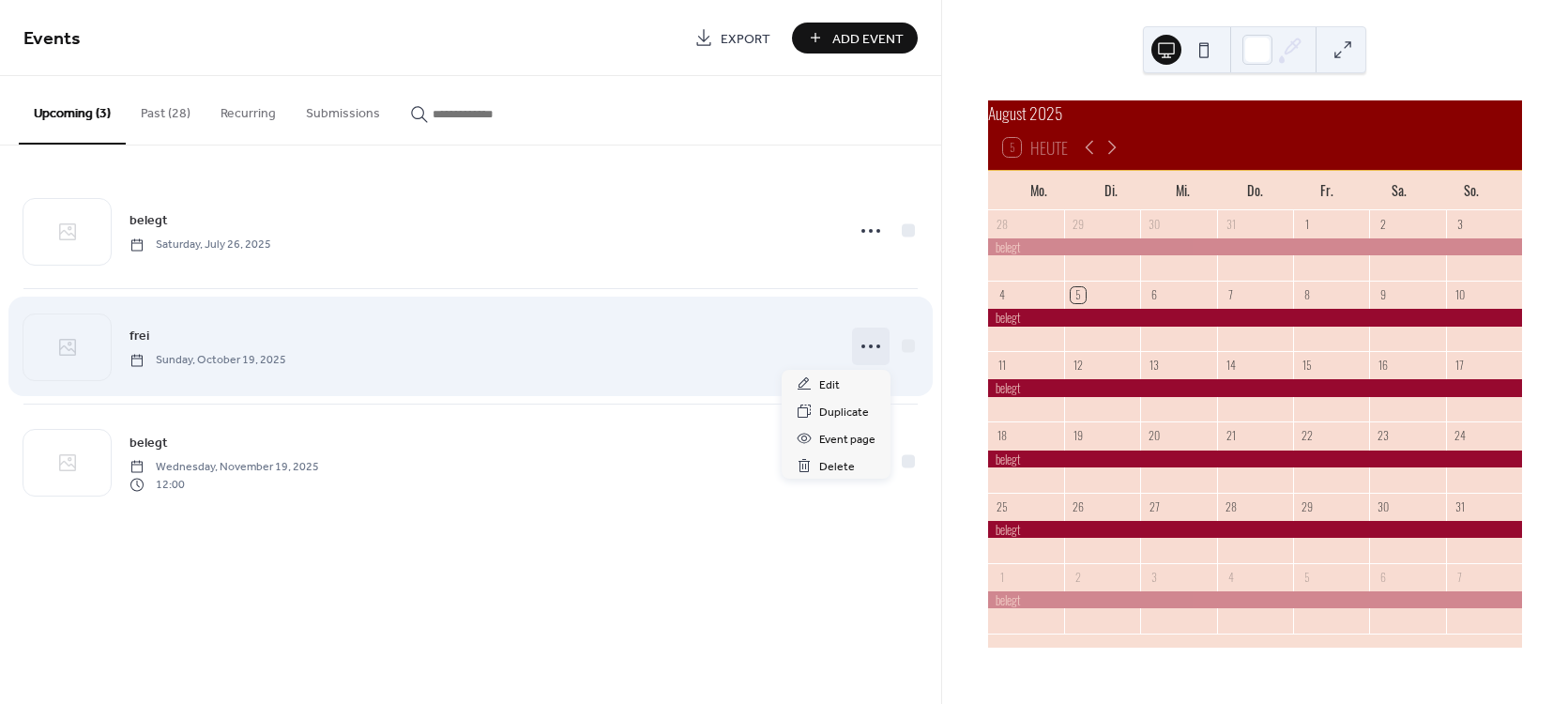 click 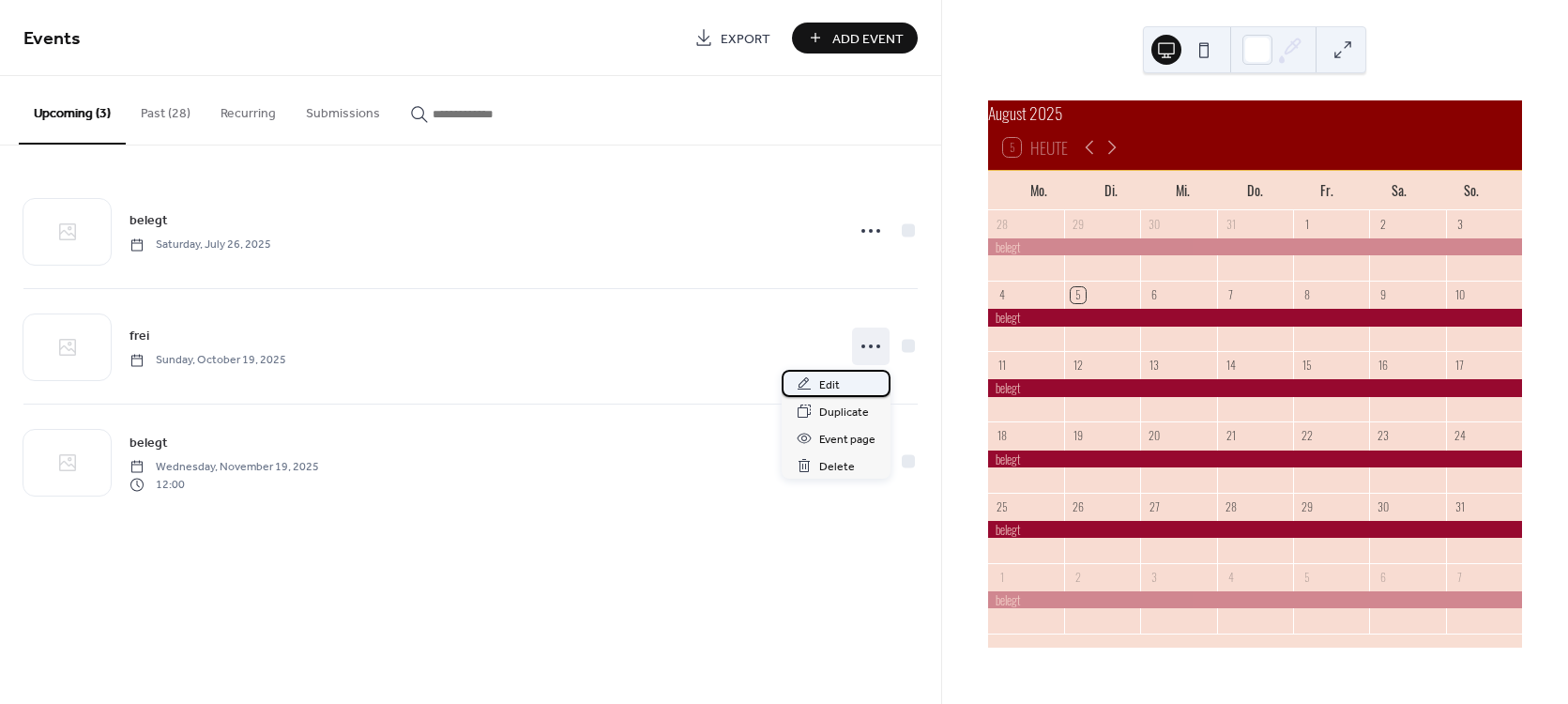 click on "Edit" at bounding box center [836, 383] 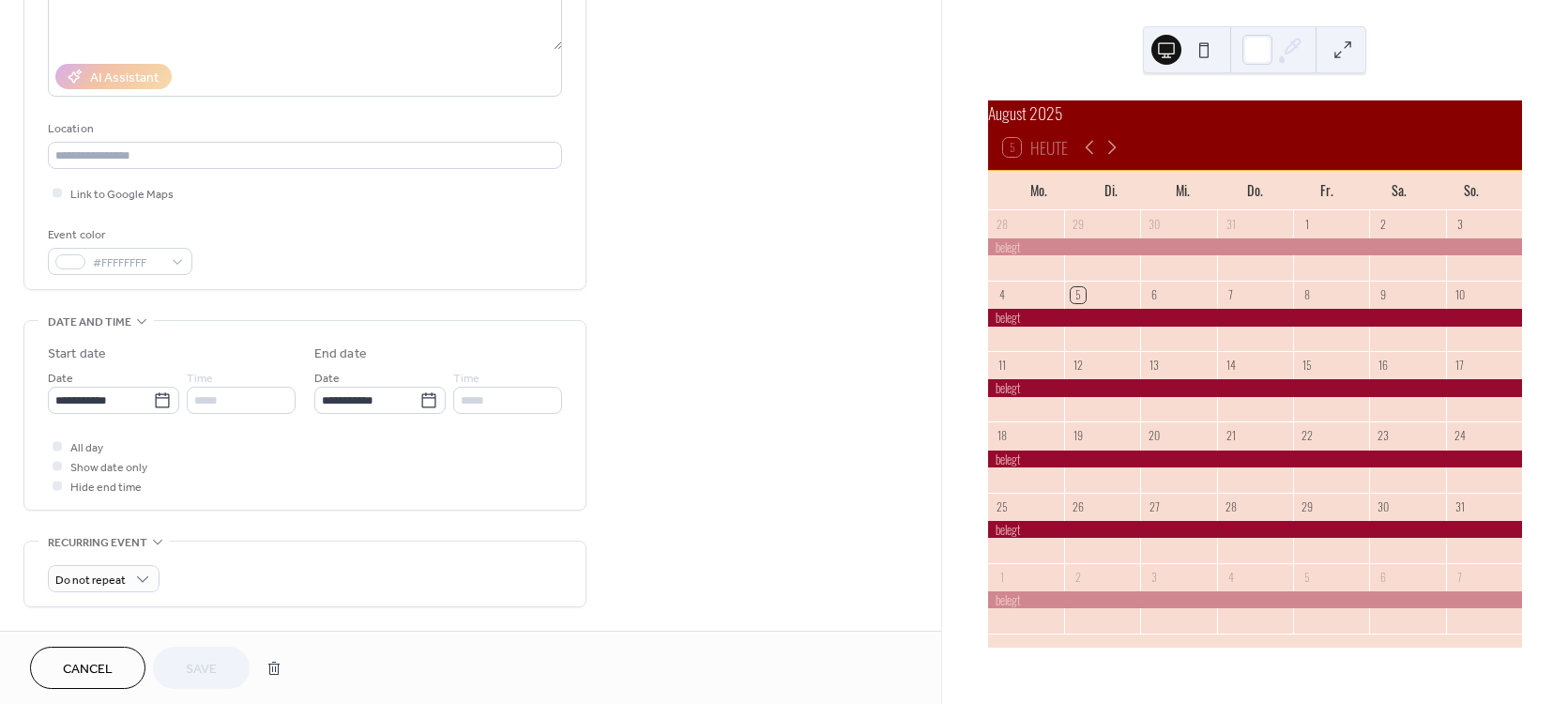 scroll, scrollTop: 349, scrollLeft: 0, axis: vertical 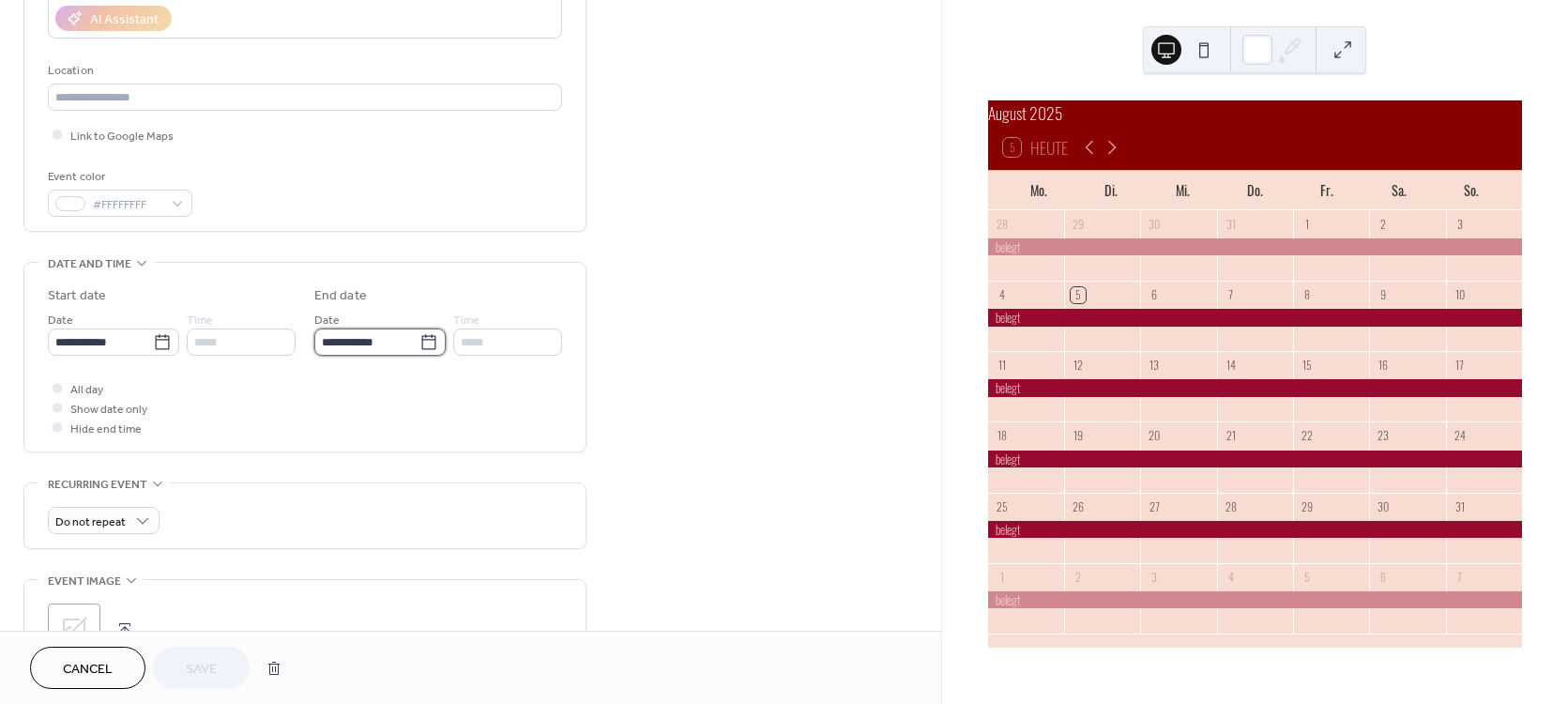 click on "**********" at bounding box center (367, 342) 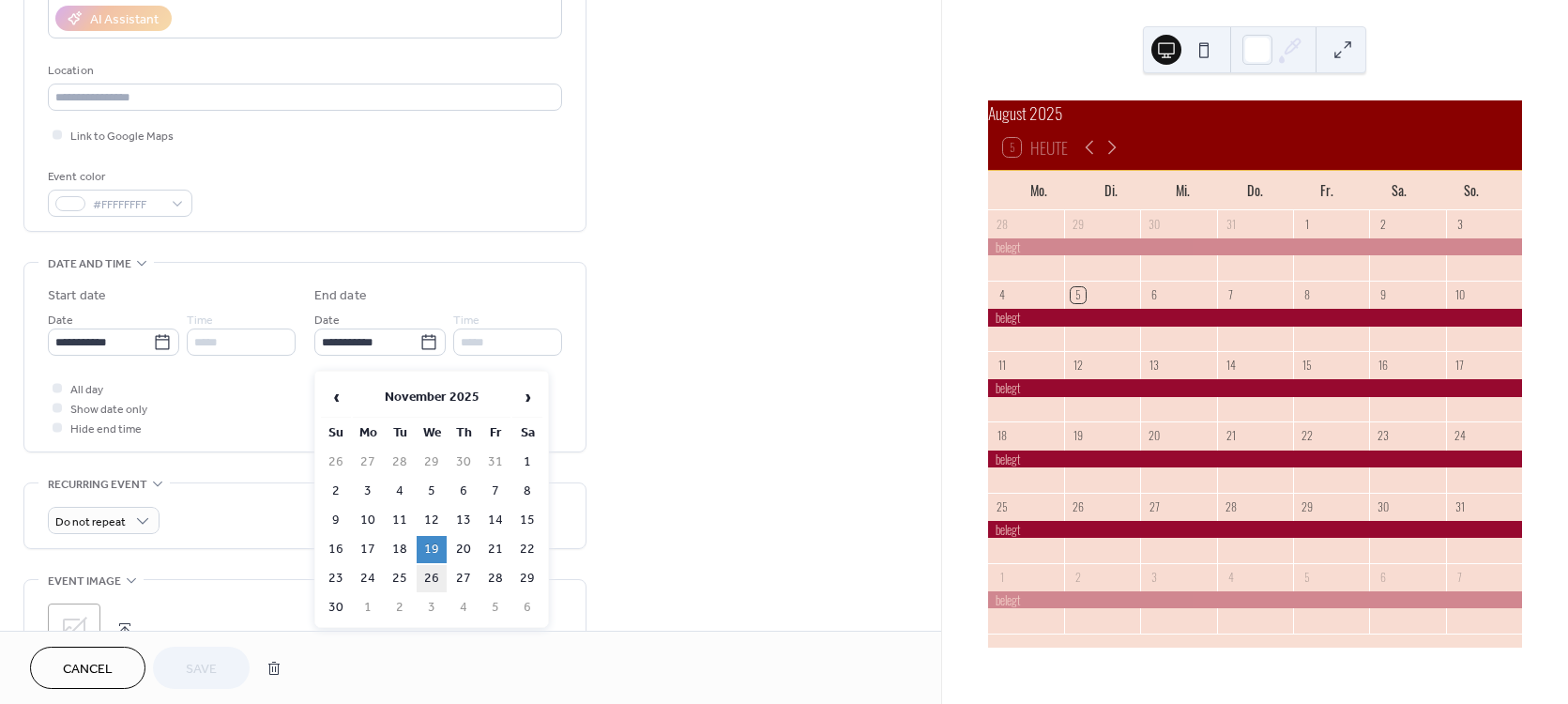 click on "26" at bounding box center [432, 578] 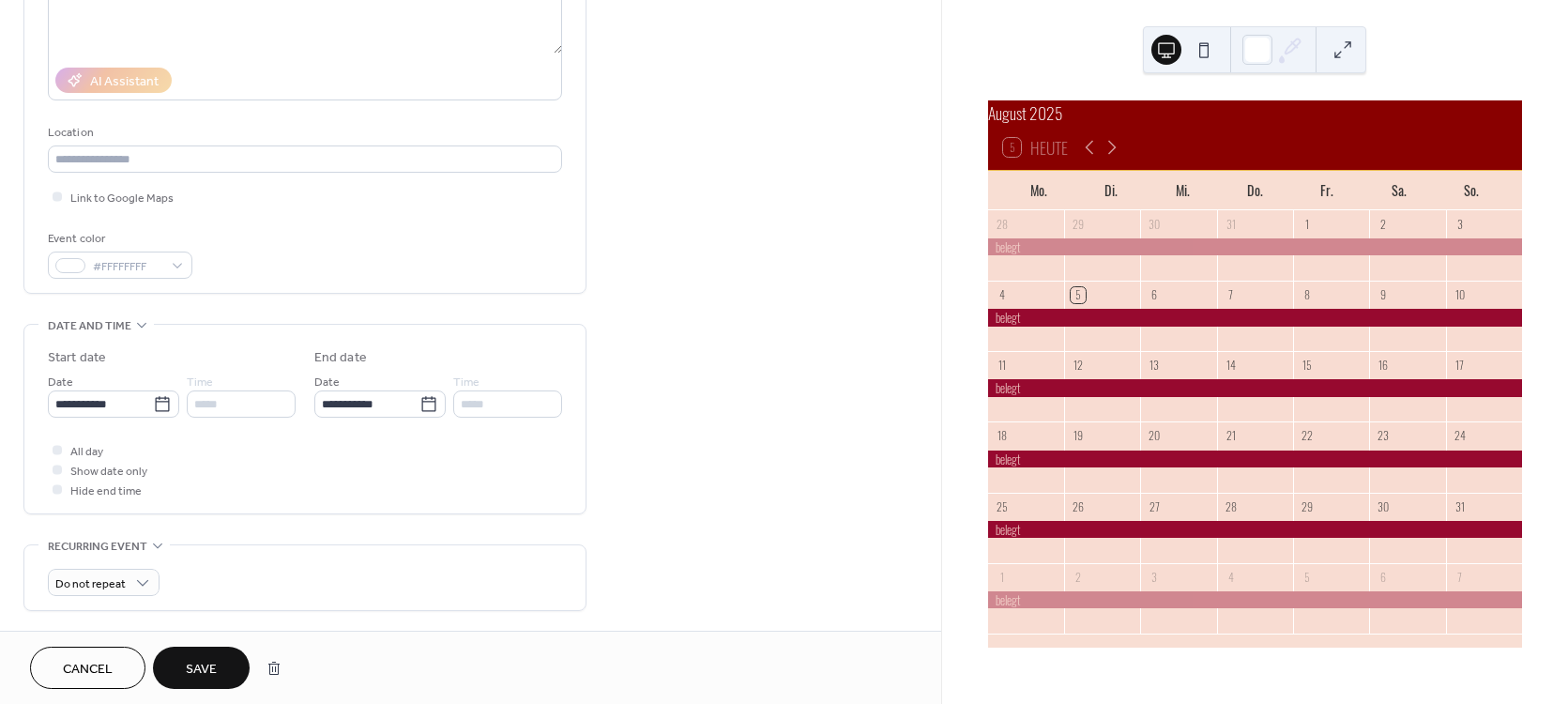 scroll, scrollTop: 293, scrollLeft: 0, axis: vertical 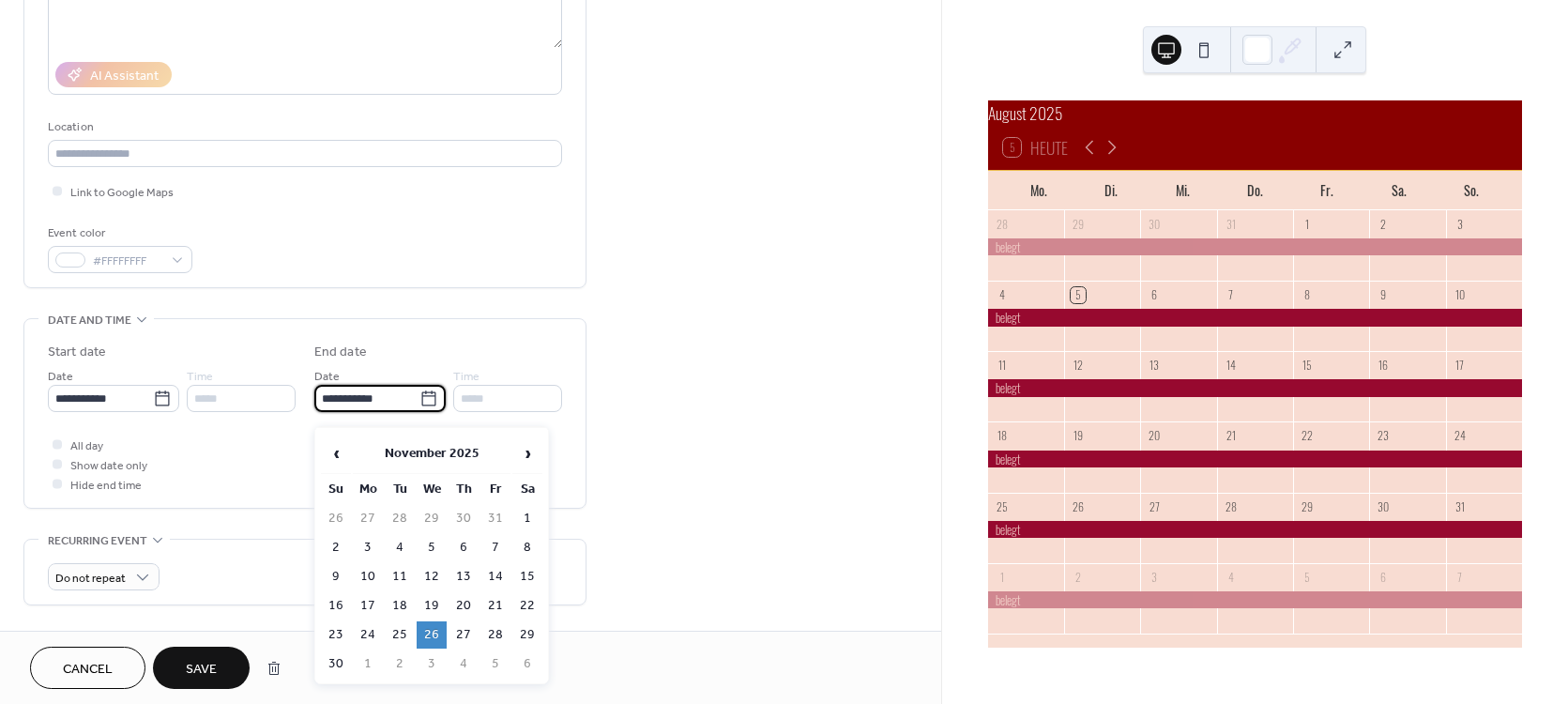 click on "**********" at bounding box center [367, 398] 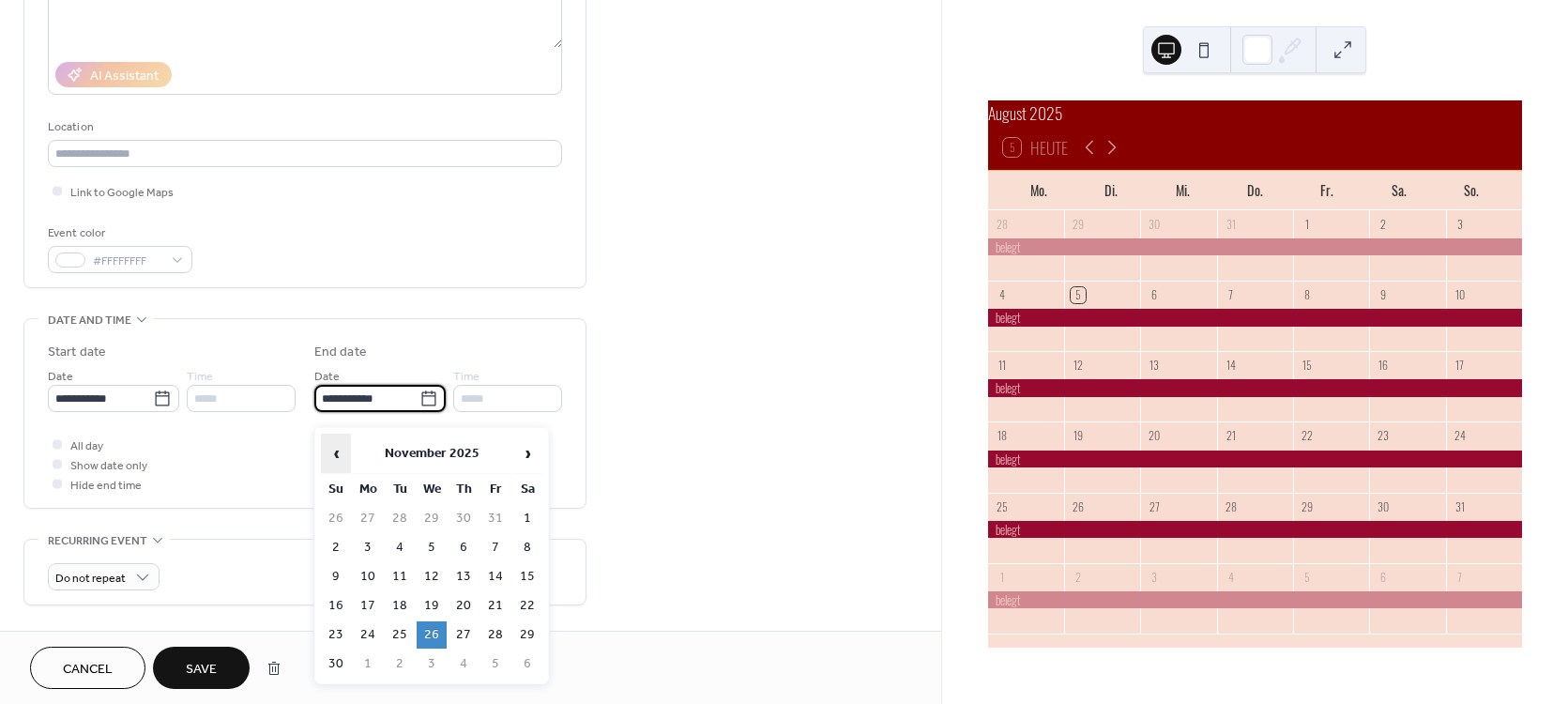 click on "‹" at bounding box center [336, 453] 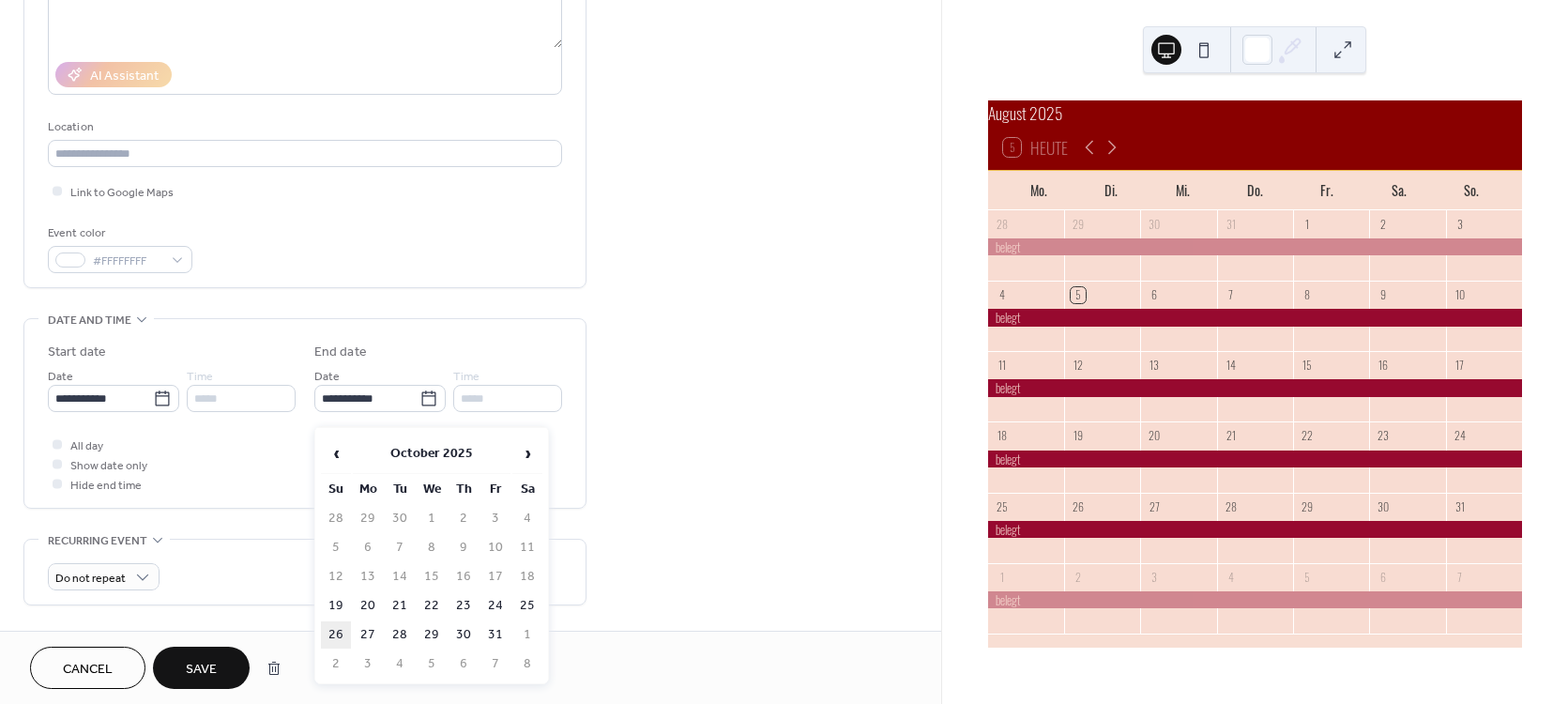 click on "26" at bounding box center (336, 635) 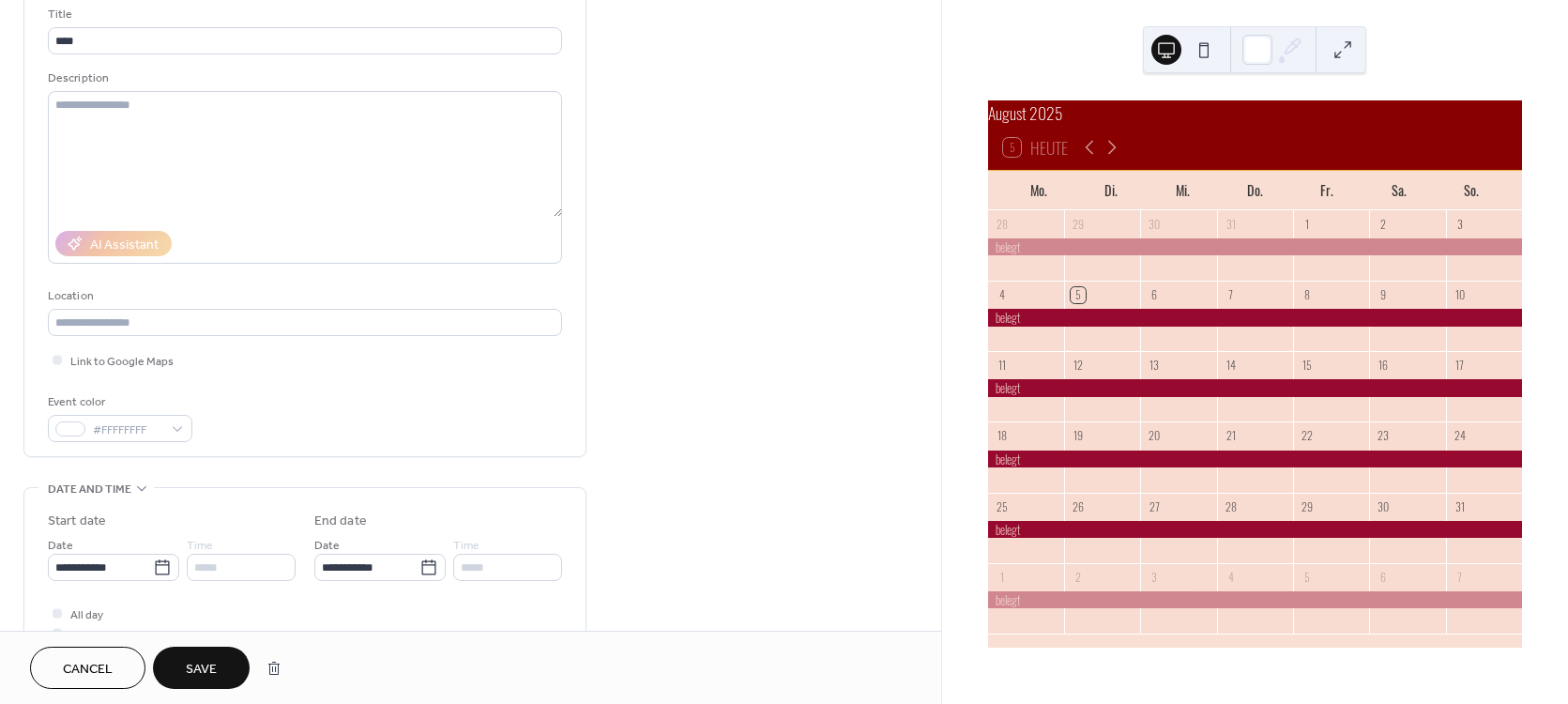scroll, scrollTop: 473, scrollLeft: 0, axis: vertical 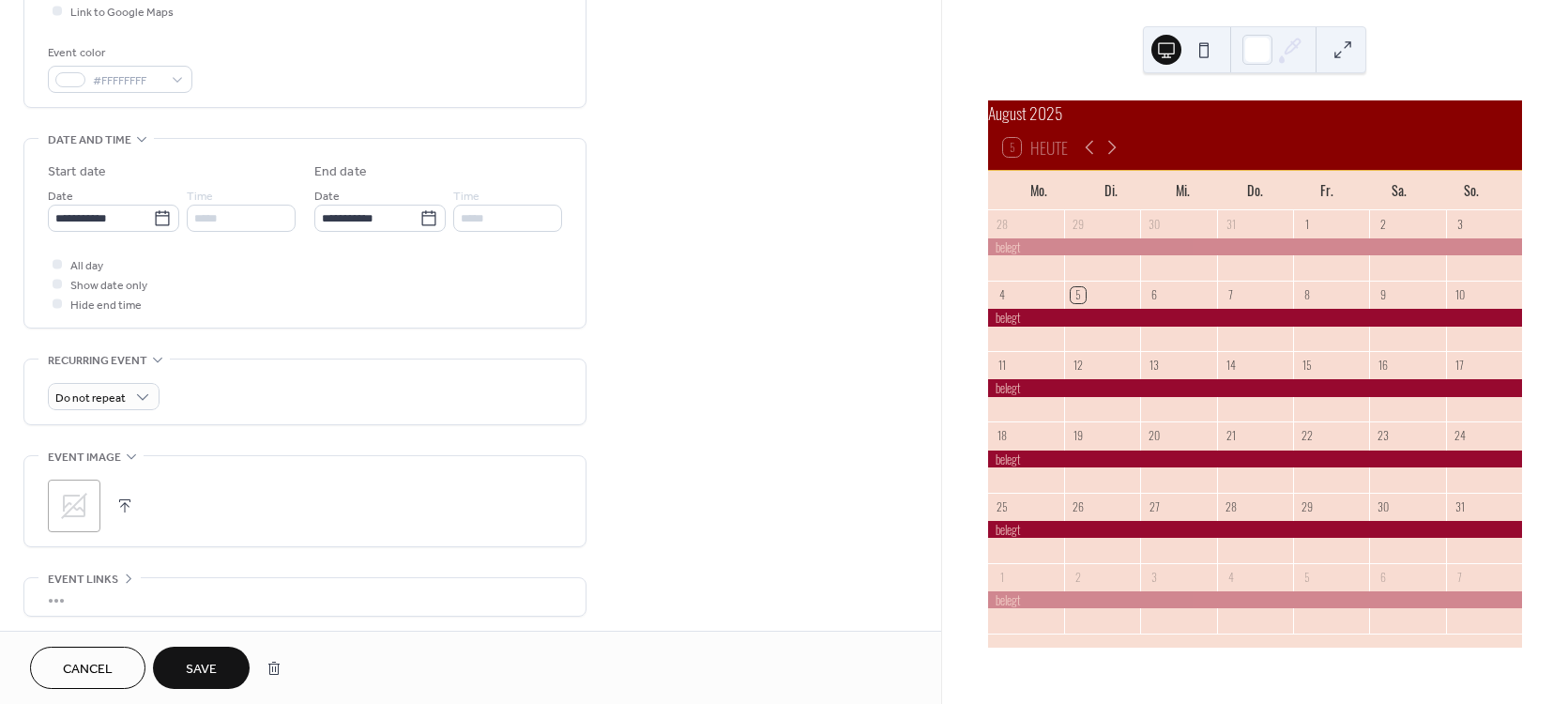 click on "Save" at bounding box center [201, 669] 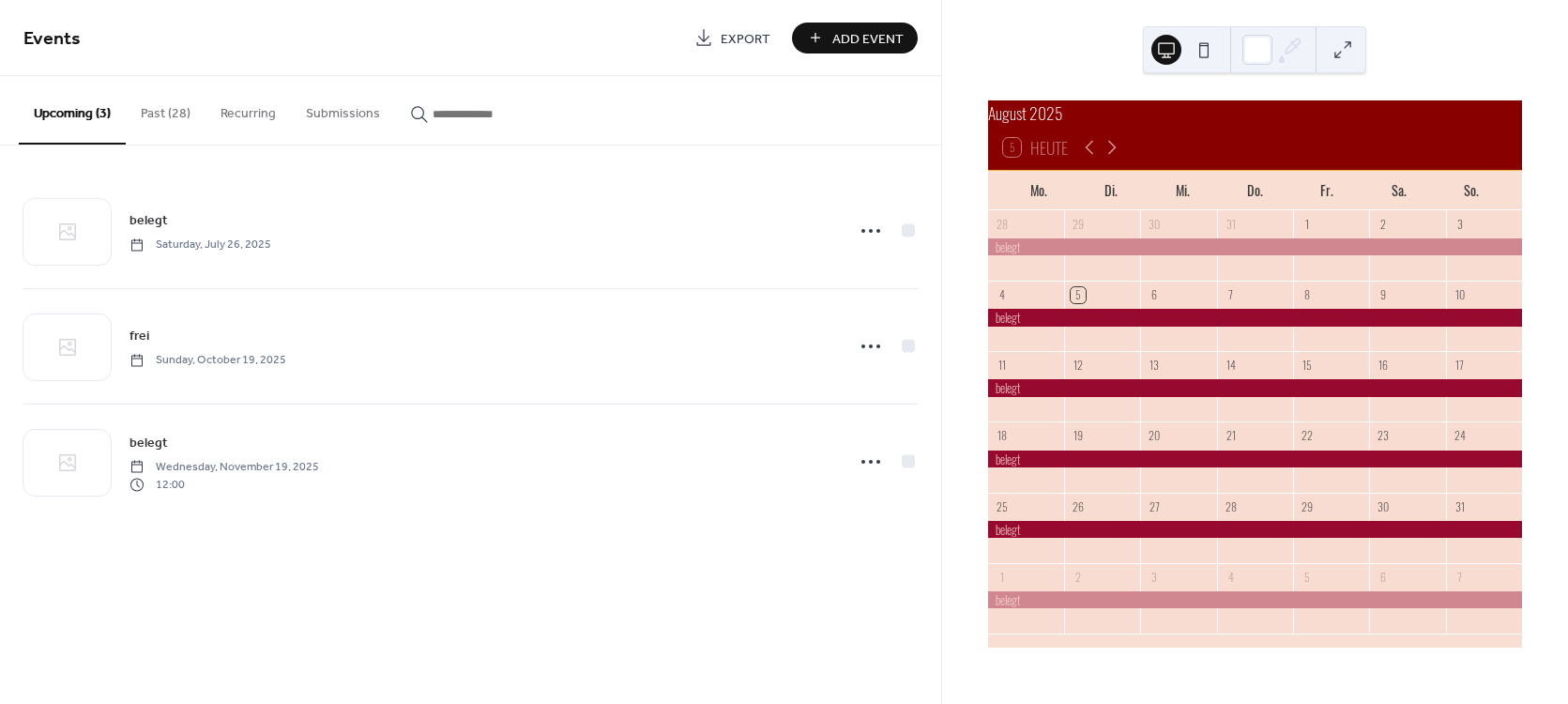 click on "Add Event" at bounding box center [868, 38] 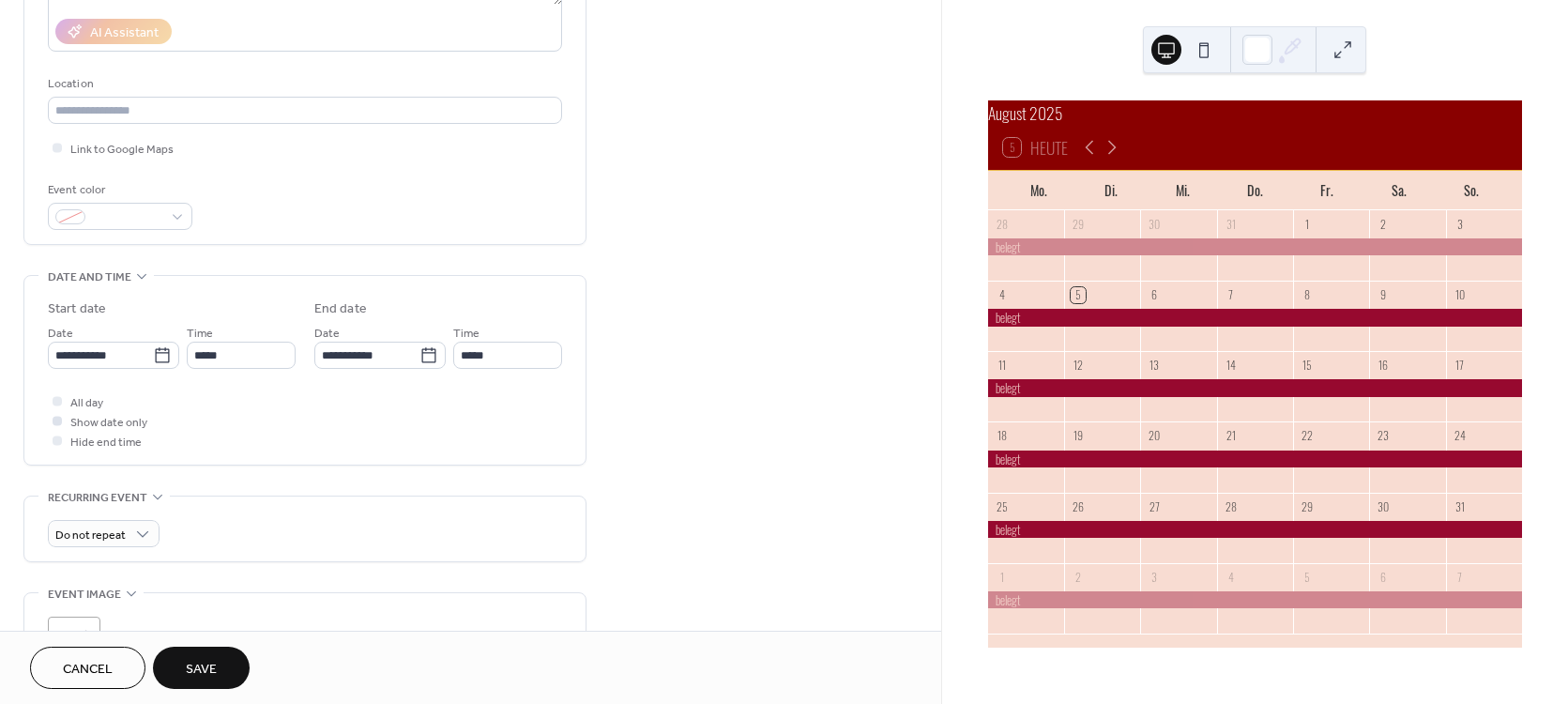 scroll, scrollTop: 338, scrollLeft: 0, axis: vertical 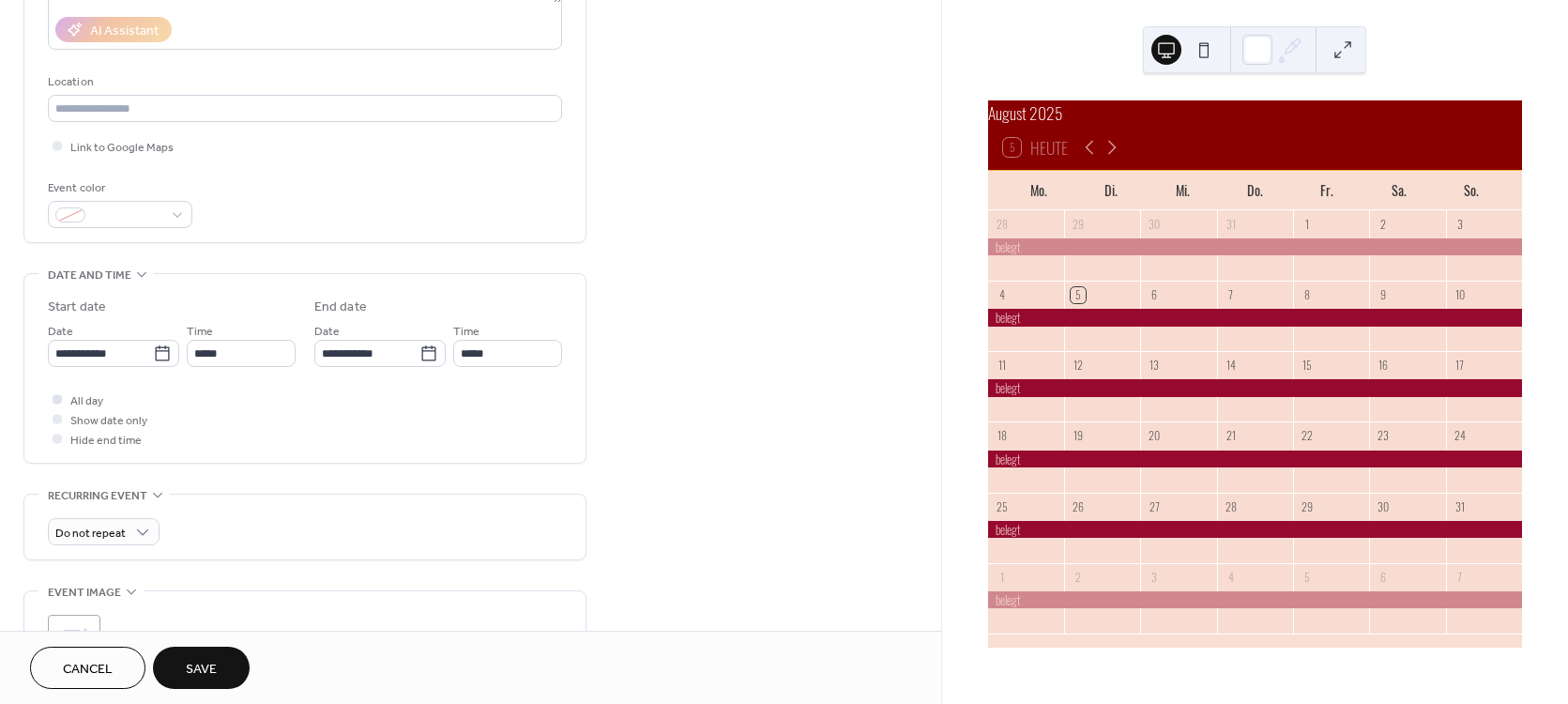 type on "******" 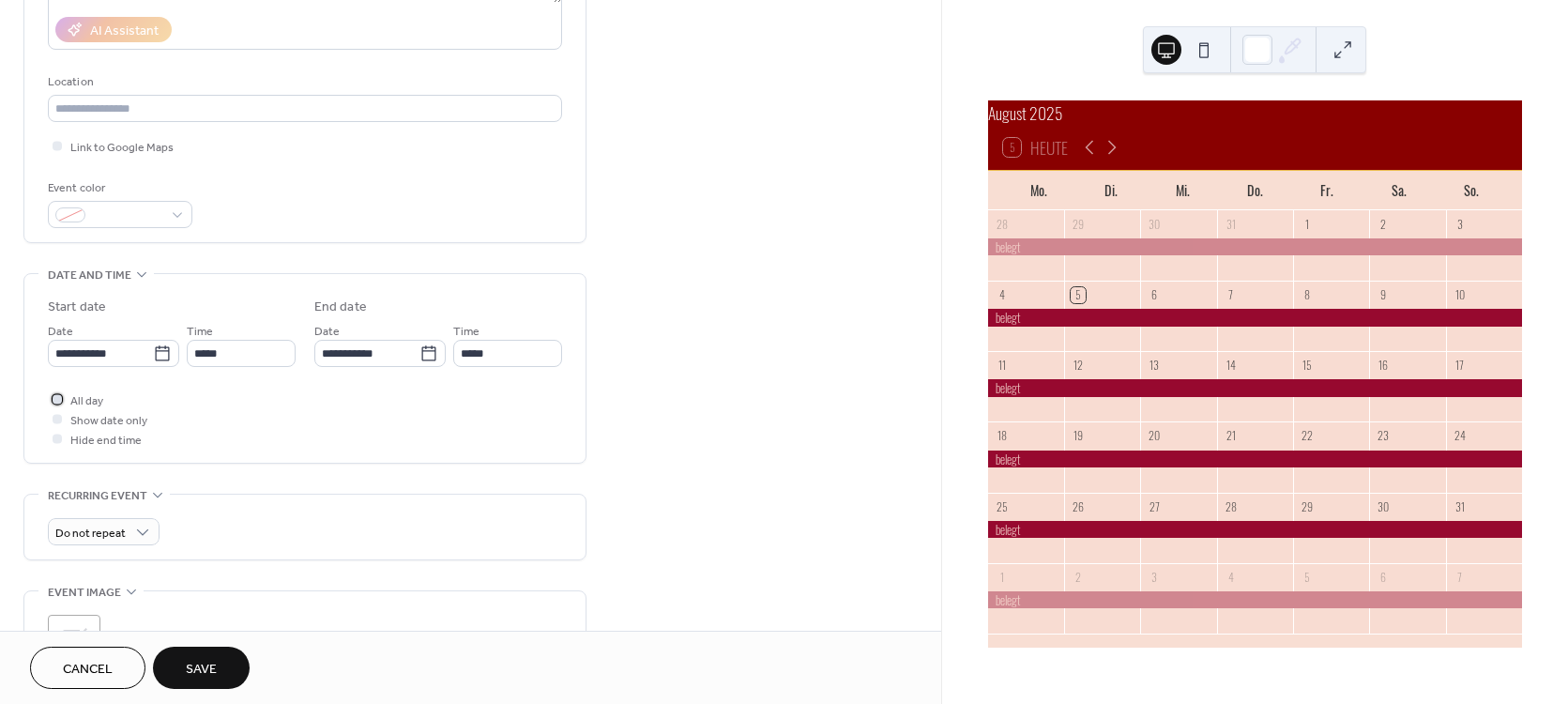 click at bounding box center [57, 399] 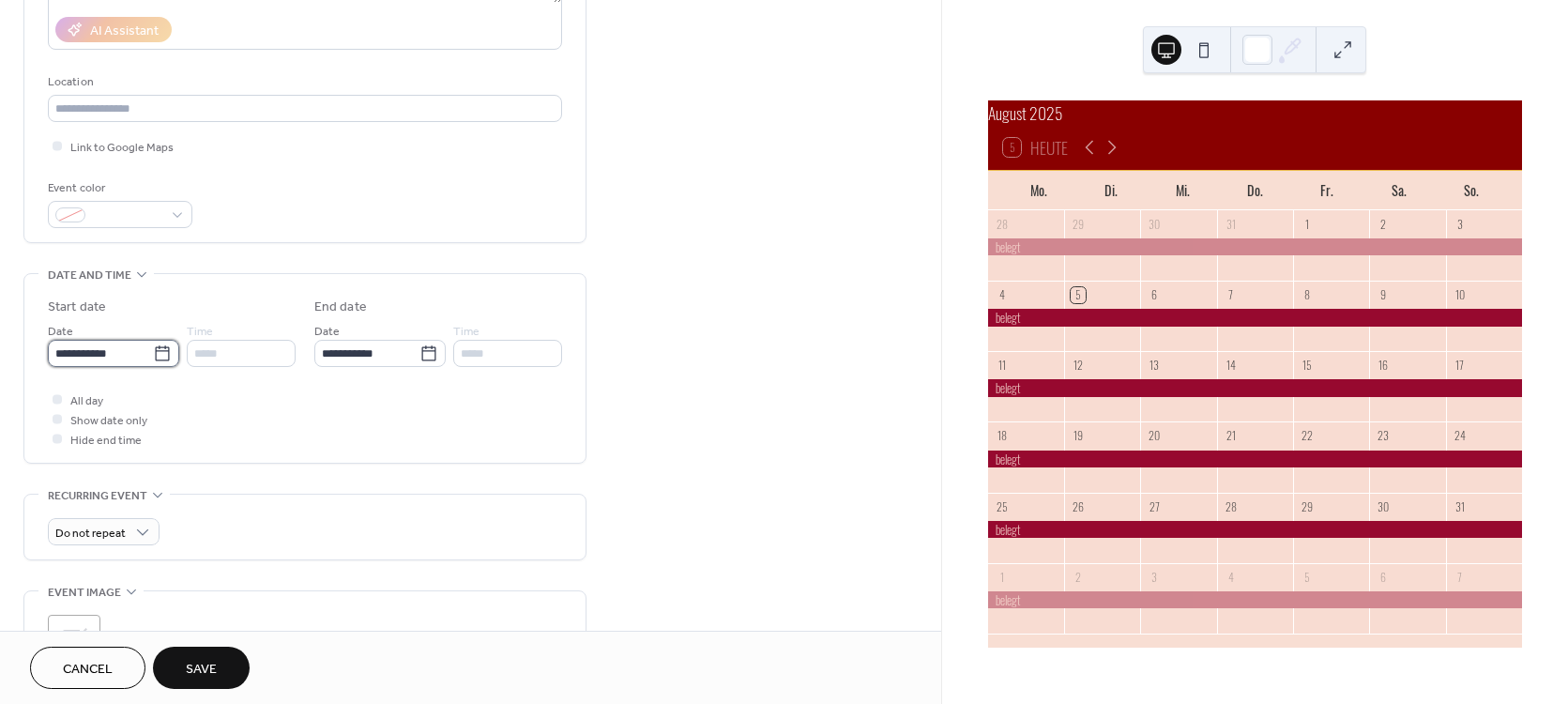 click on "**********" at bounding box center [100, 353] 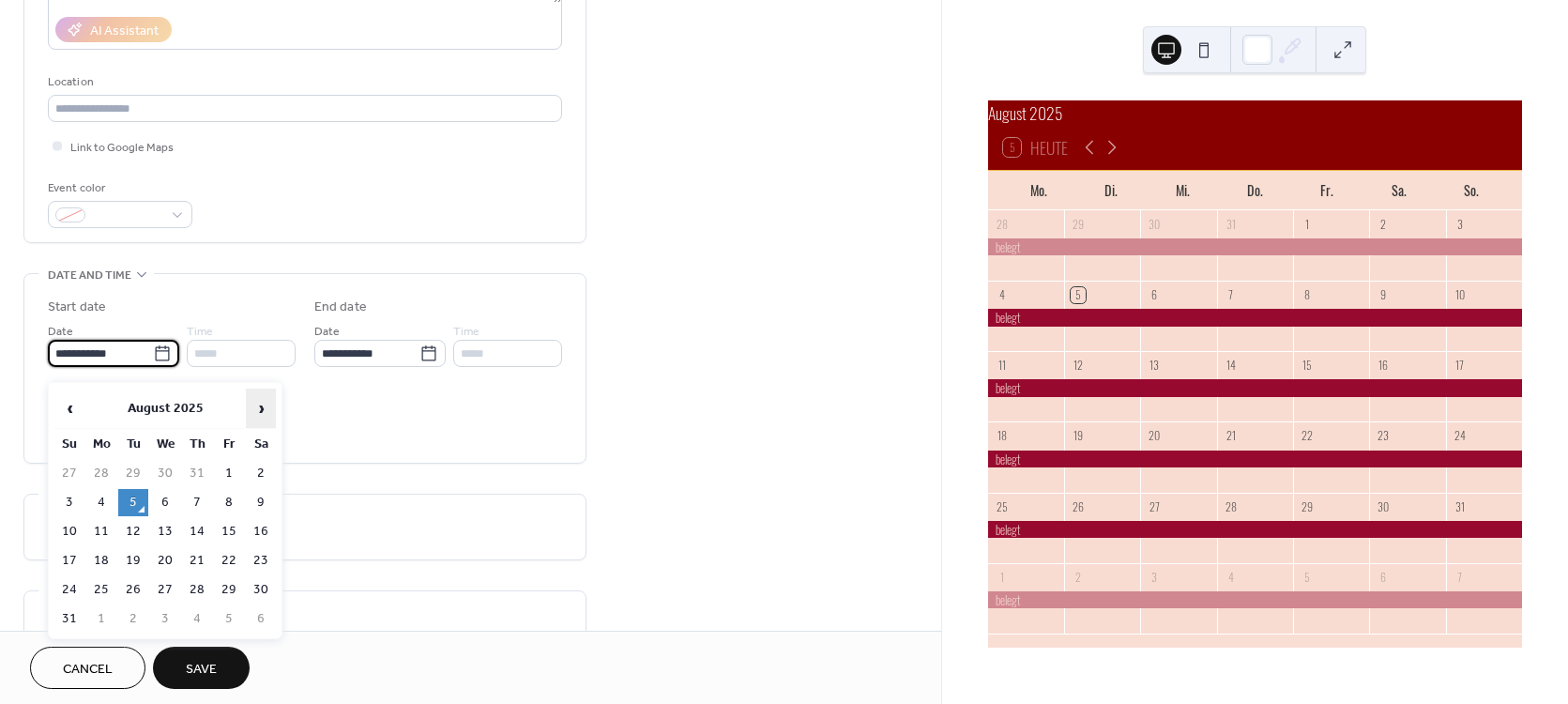 click on "›" at bounding box center [261, 408] 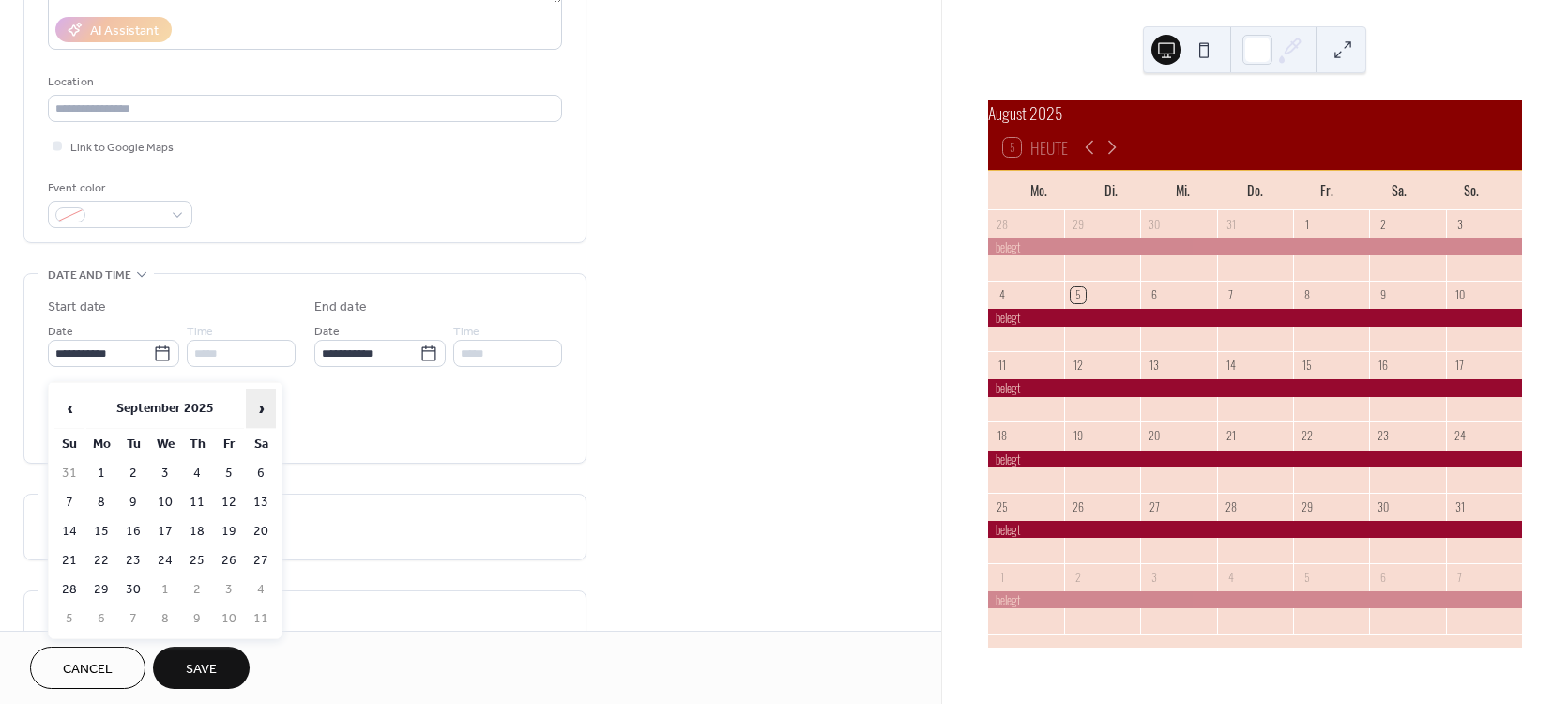 click on "›" at bounding box center (261, 408) 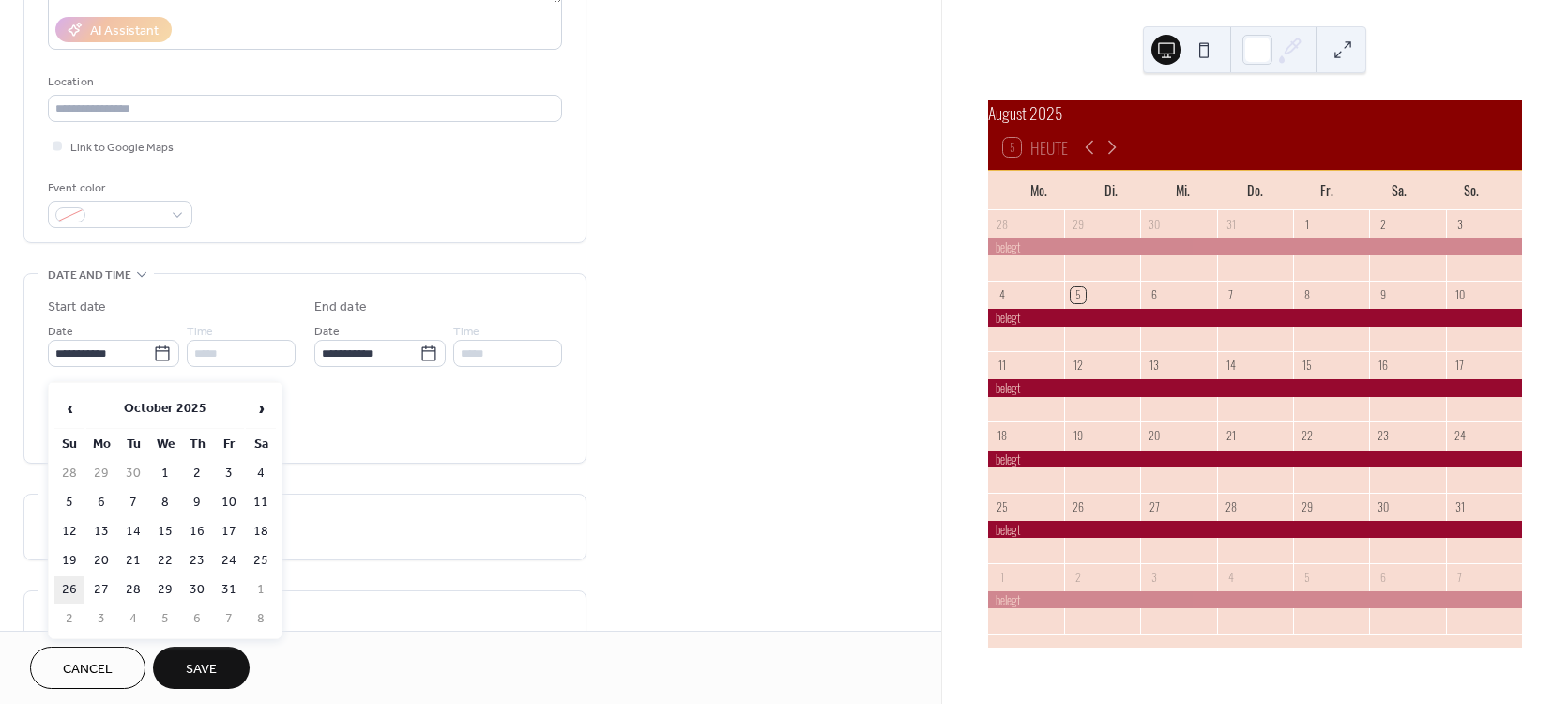 click on "26" at bounding box center [69, 589] 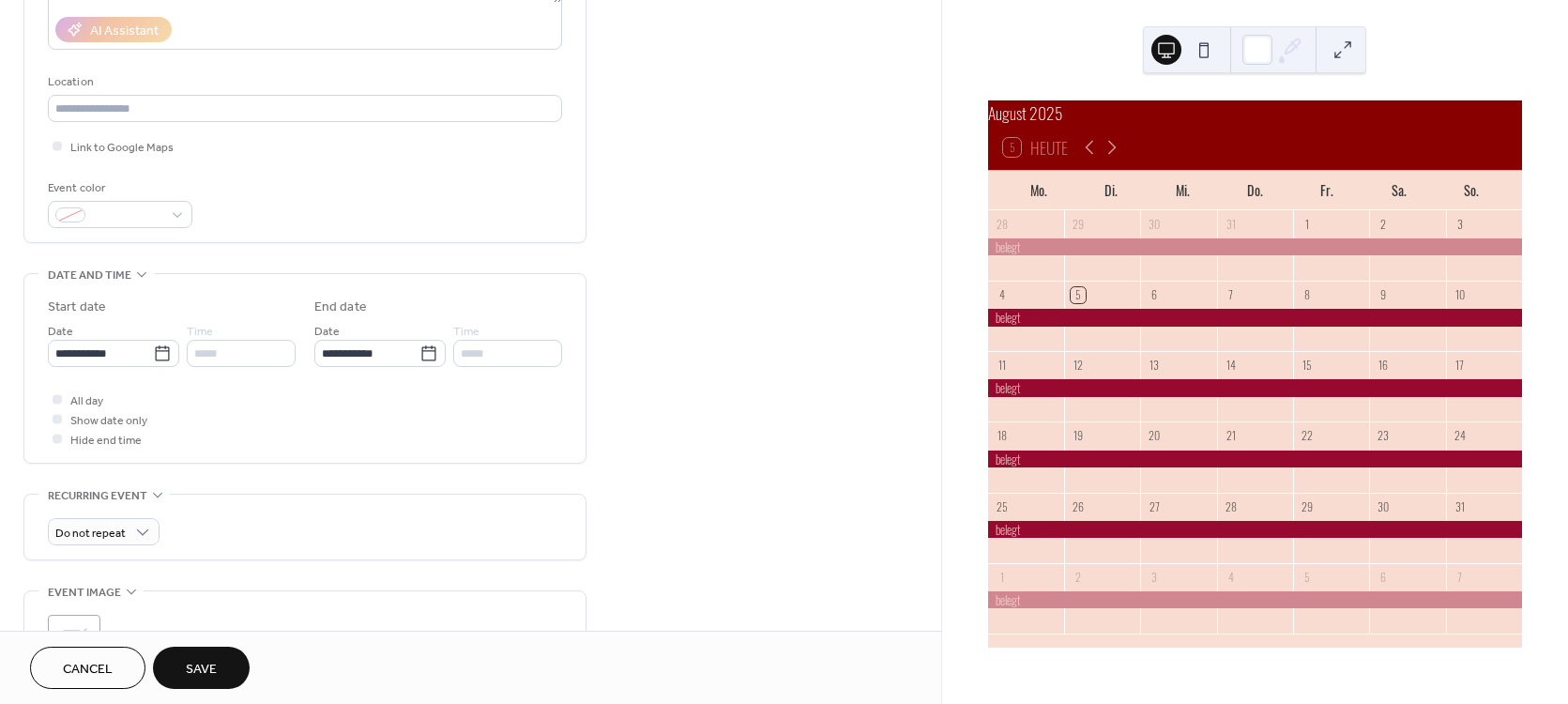 type on "**********" 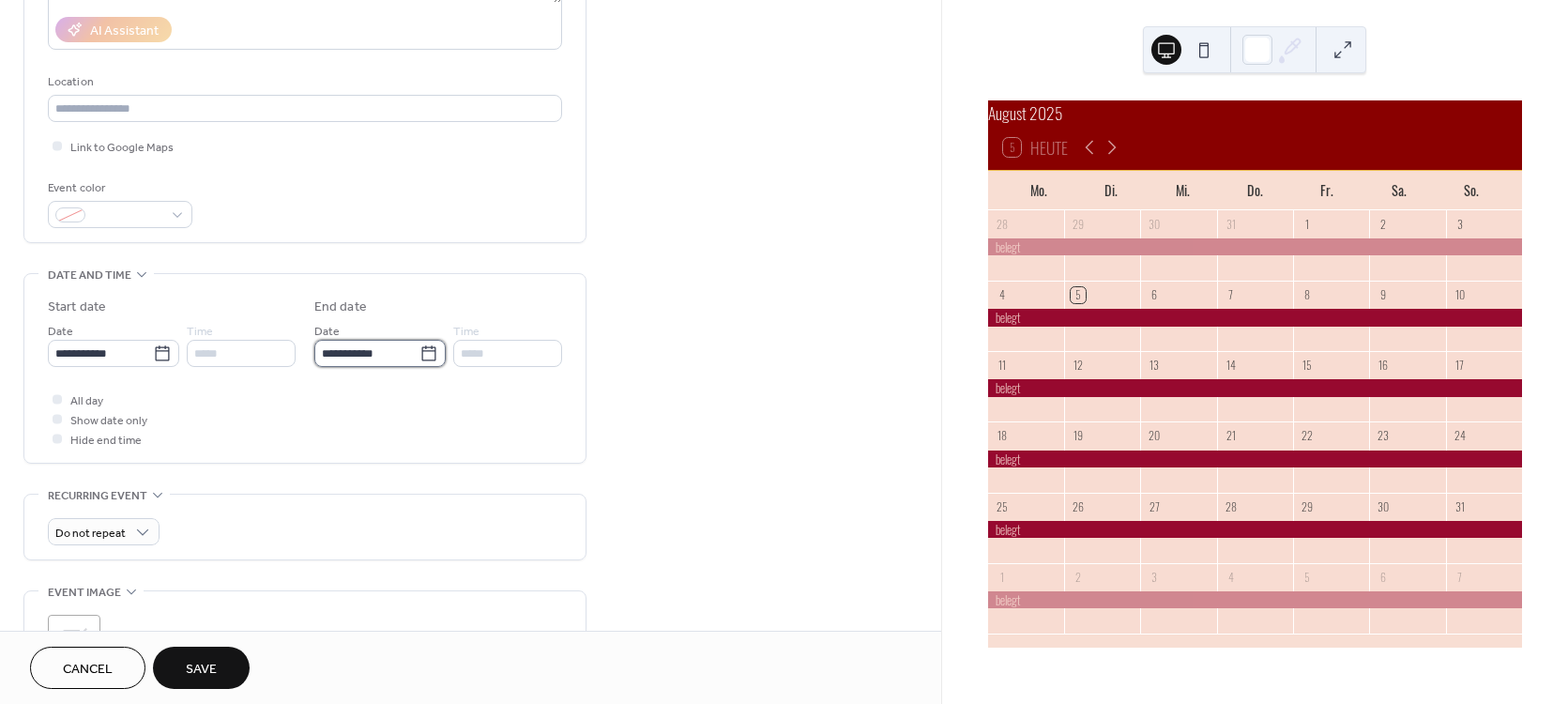 click on "**********" at bounding box center [367, 353] 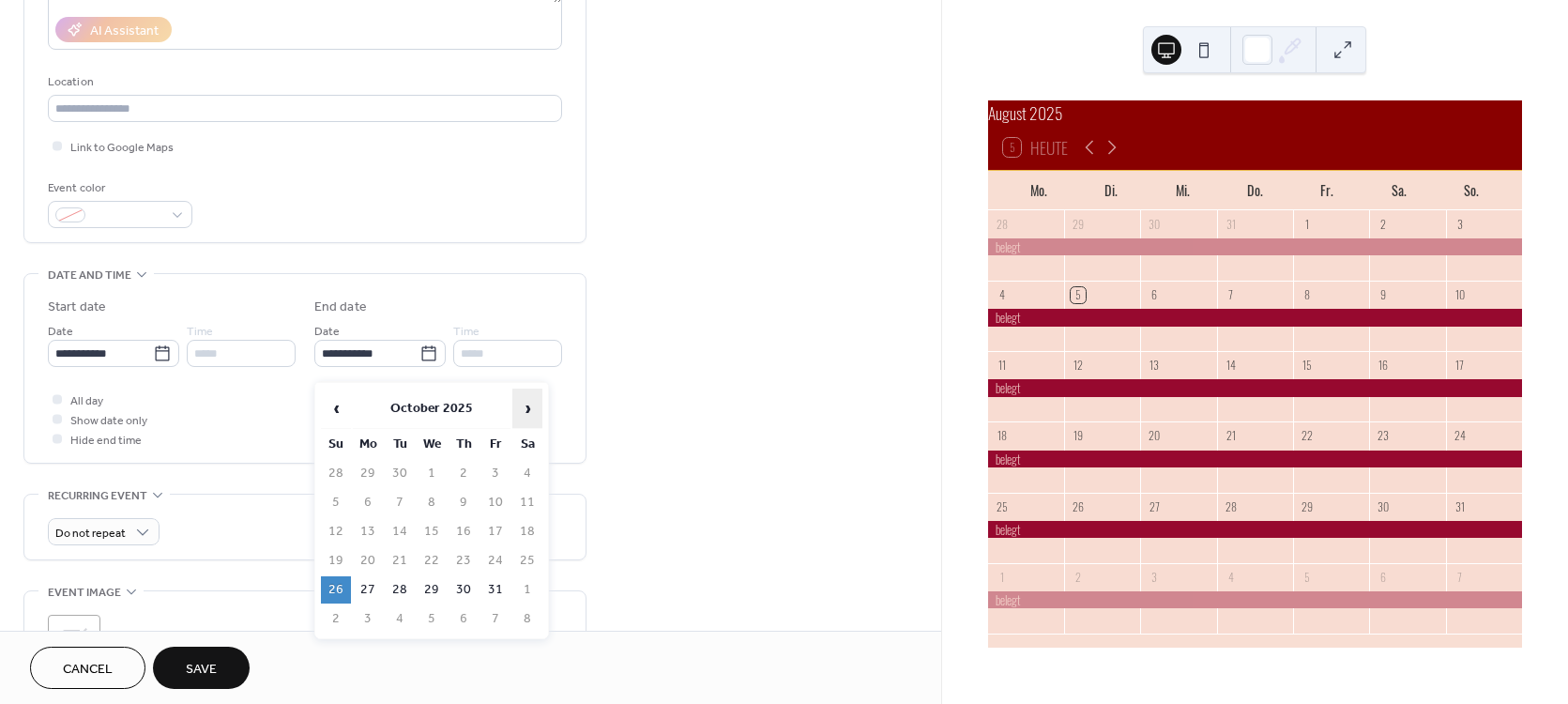 click on "›" at bounding box center [527, 408] 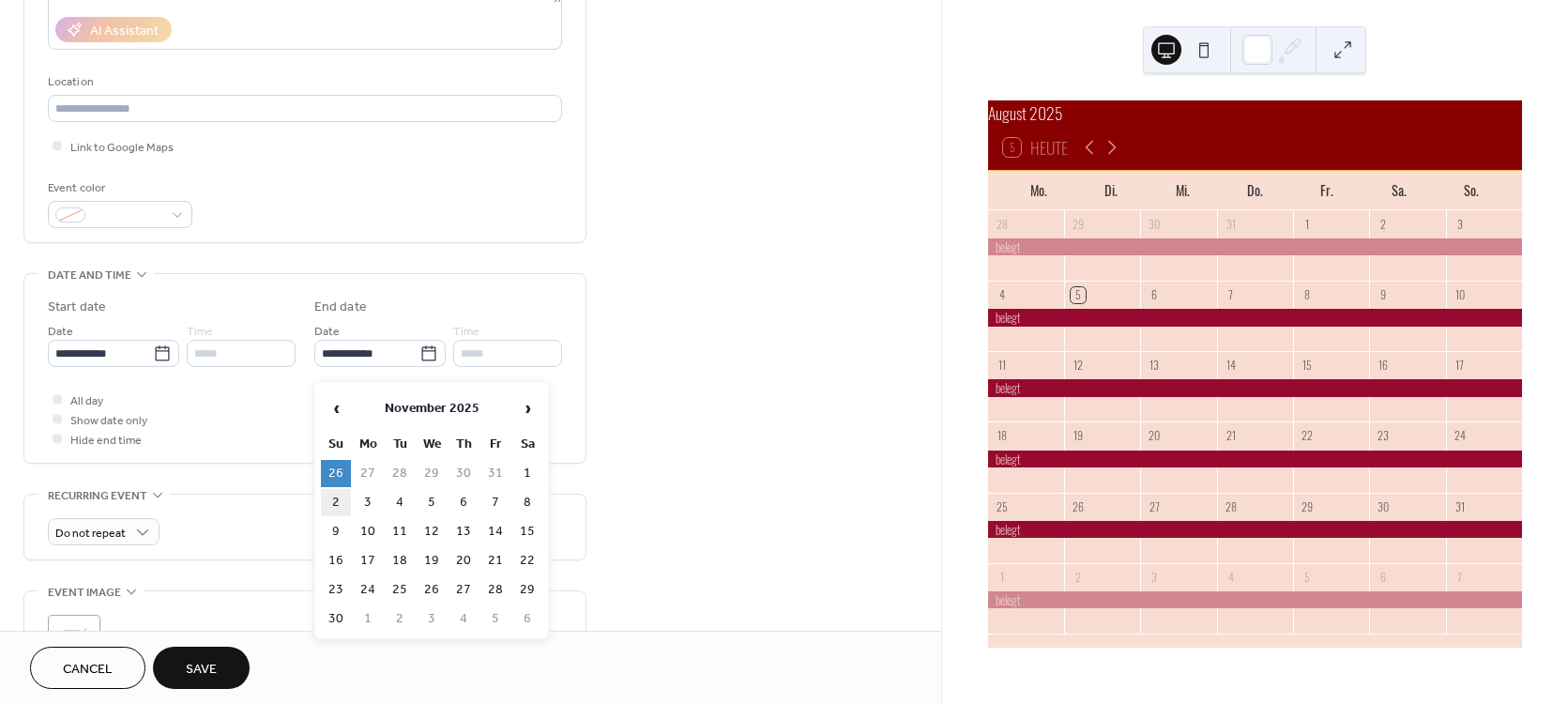 click on "2" at bounding box center (336, 502) 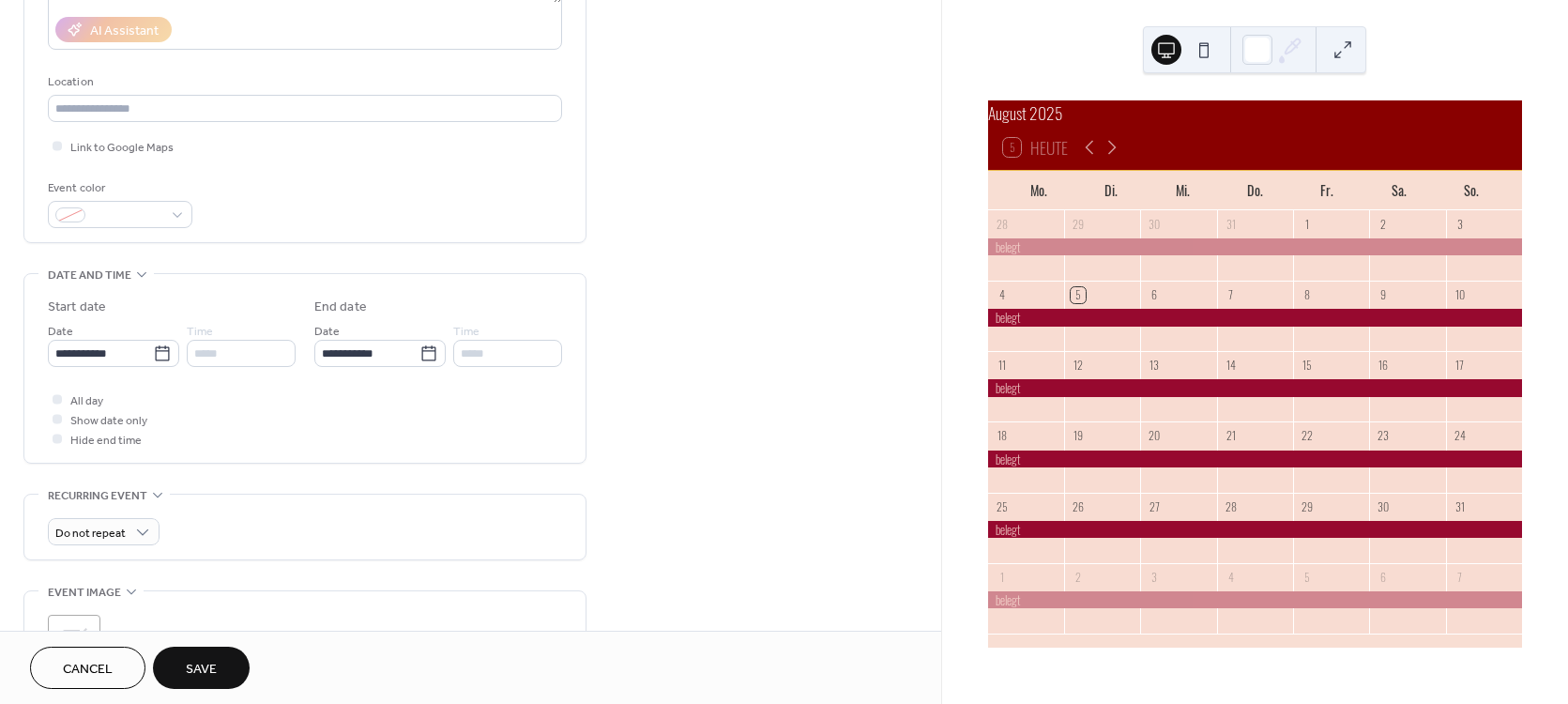 click on "Save" at bounding box center [201, 669] 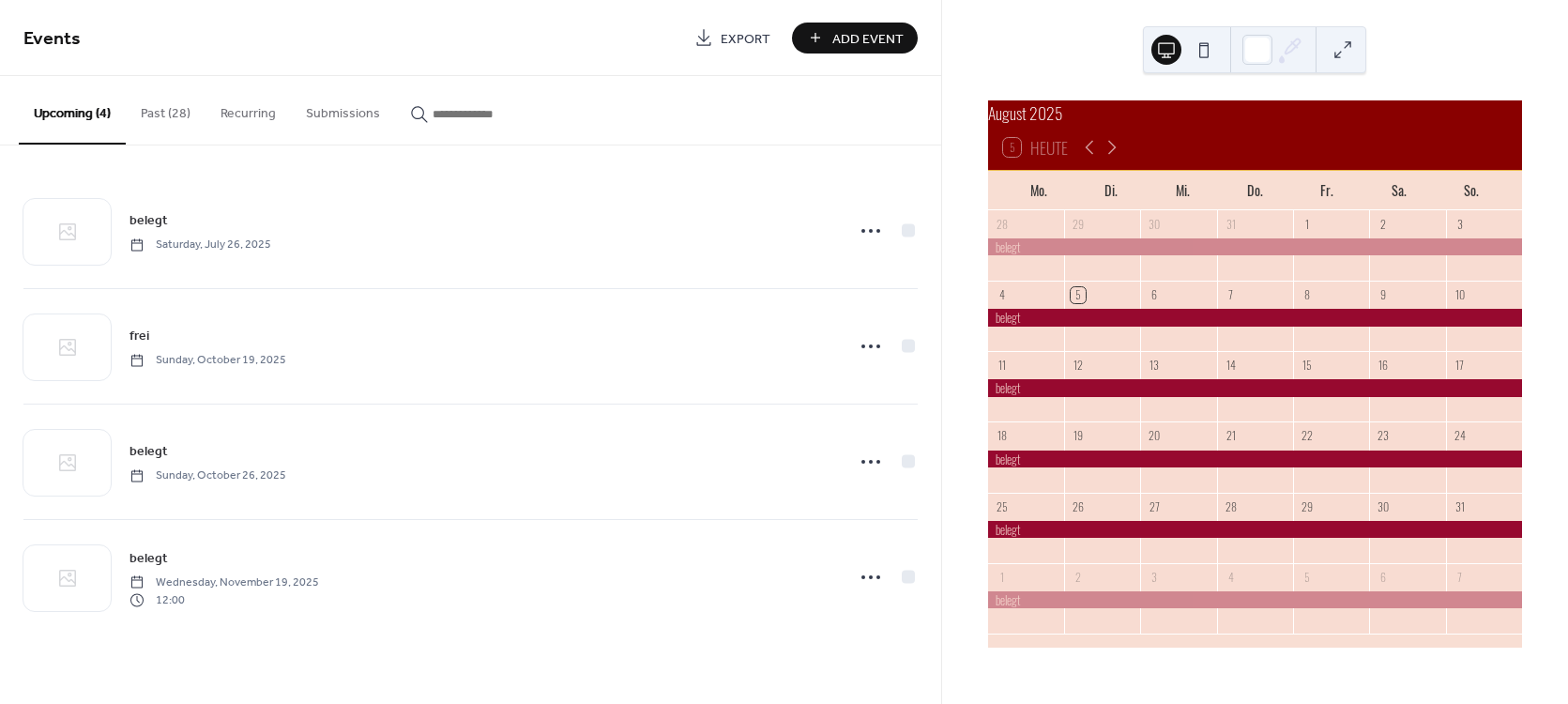 click on "Add Event" at bounding box center [868, 38] 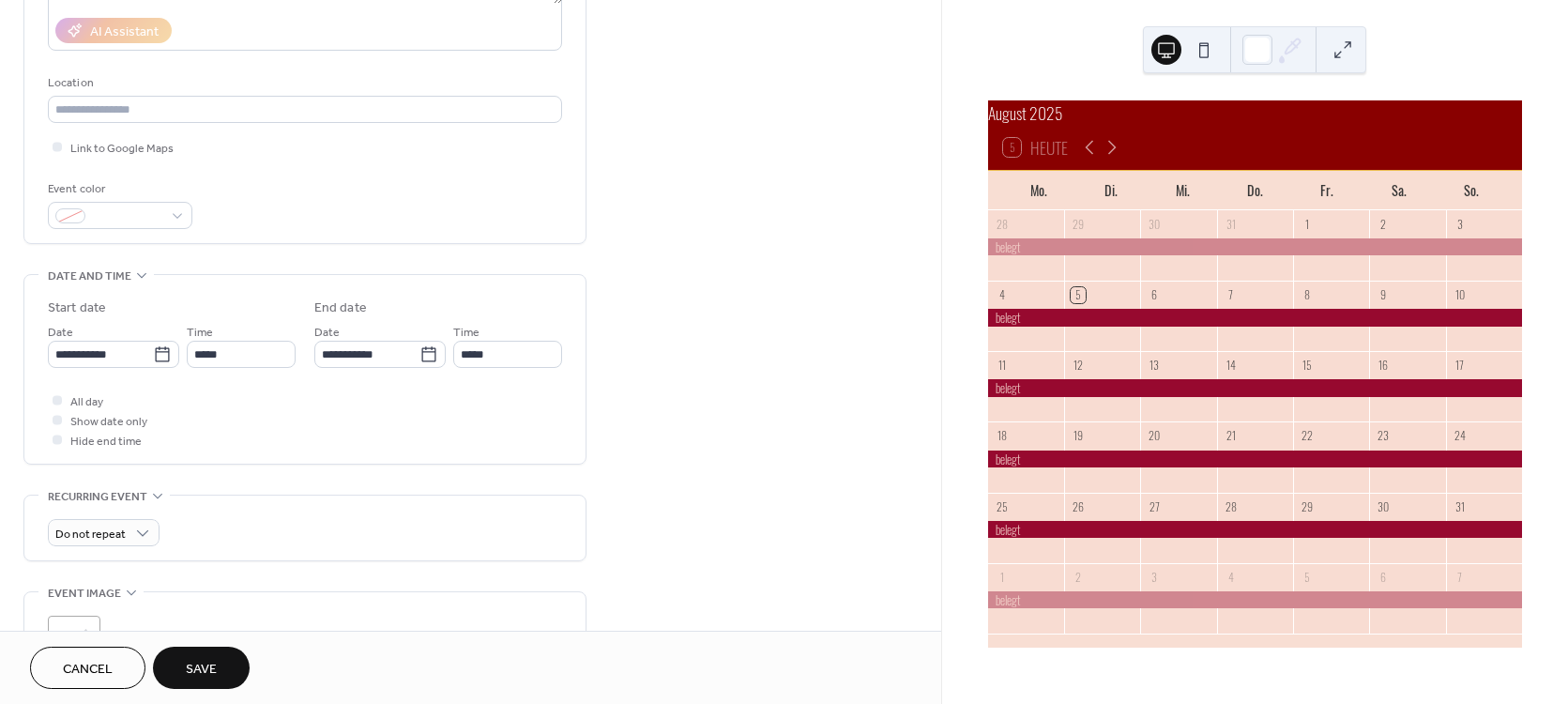 scroll, scrollTop: 507, scrollLeft: 0, axis: vertical 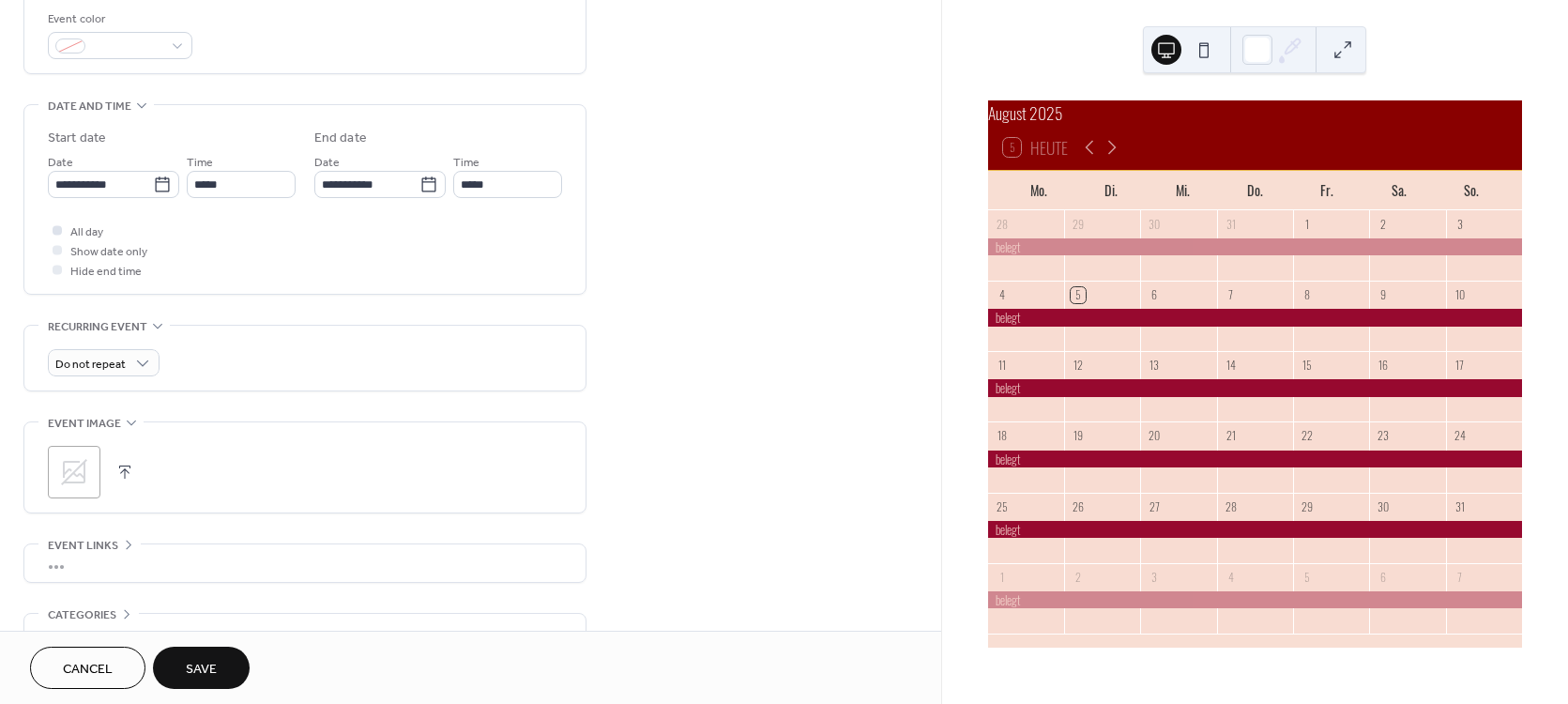 type on "****" 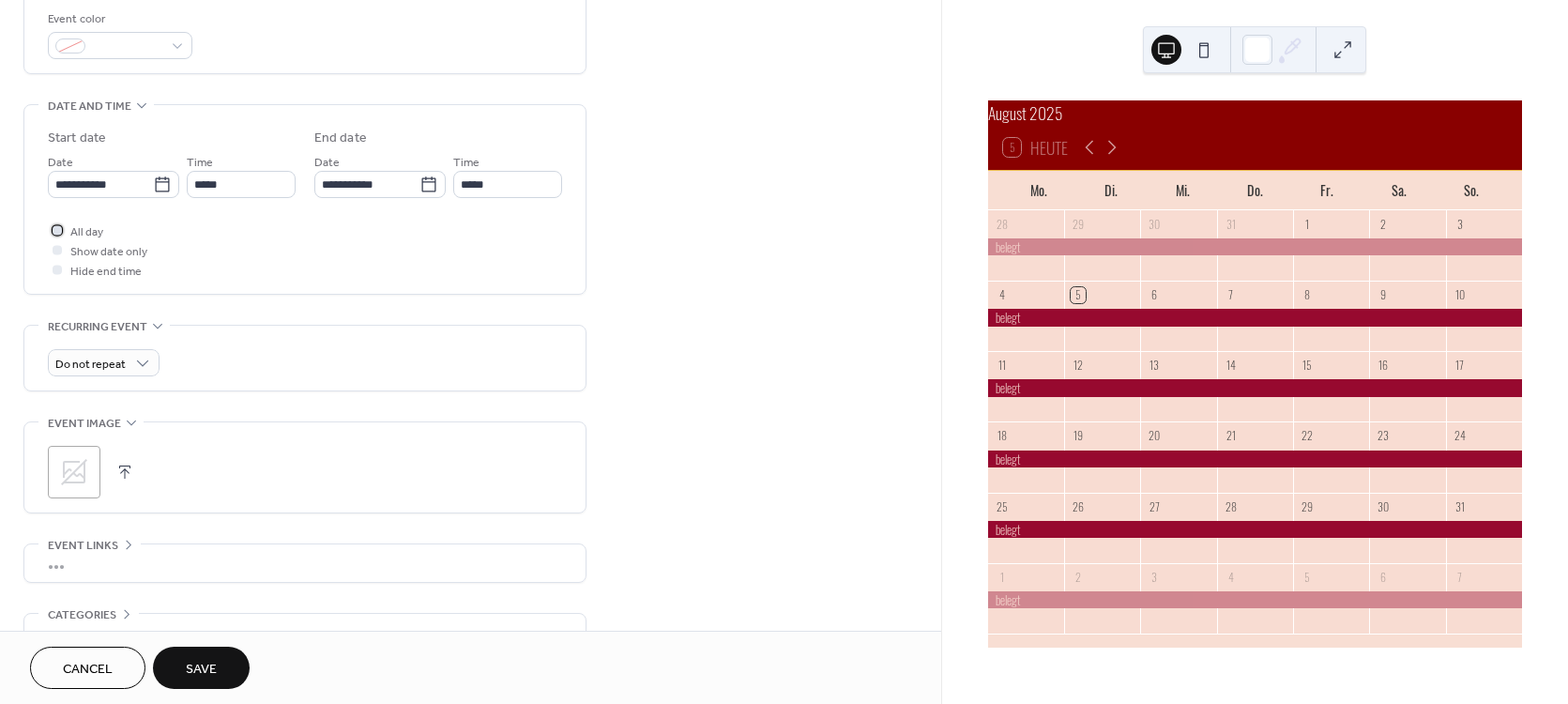 click at bounding box center [57, 230] 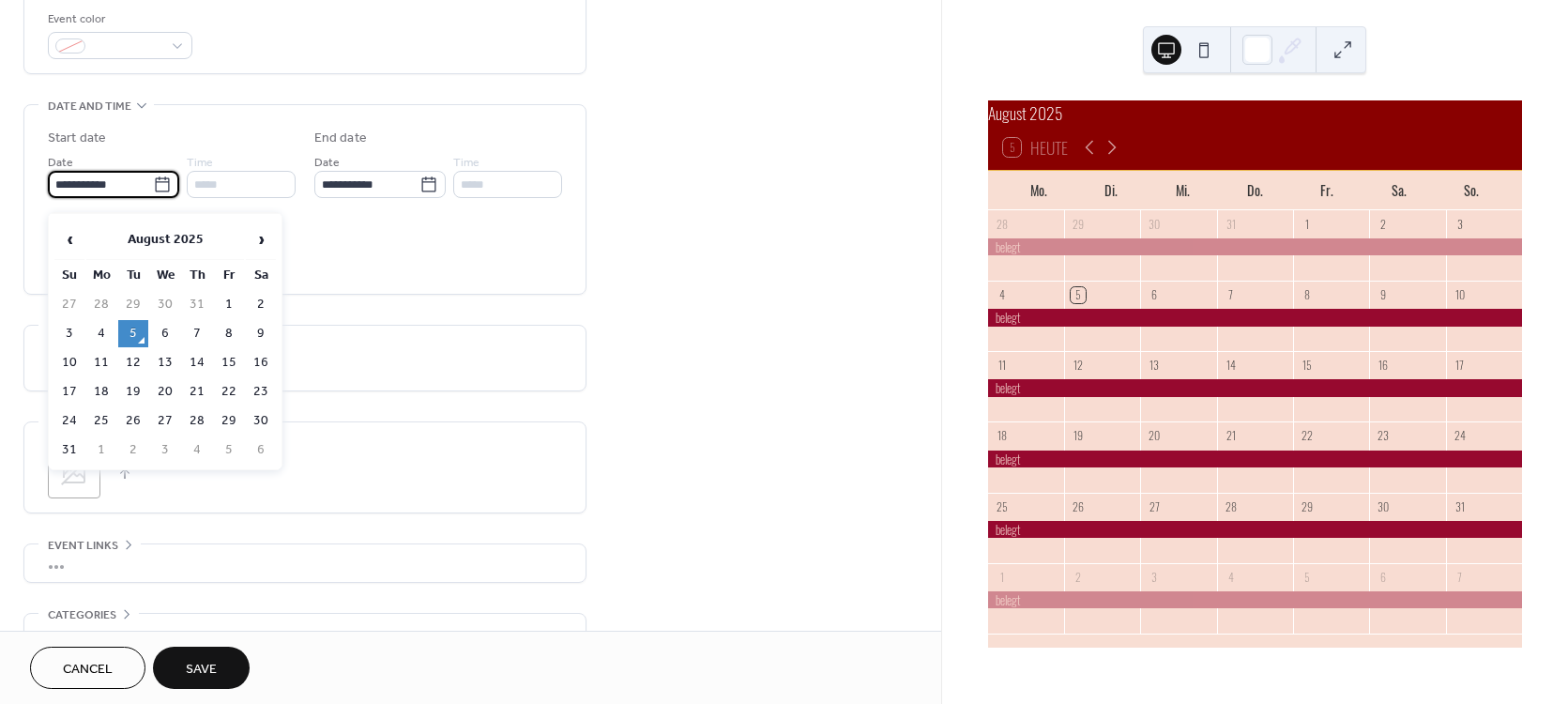 click on "**********" at bounding box center [100, 184] 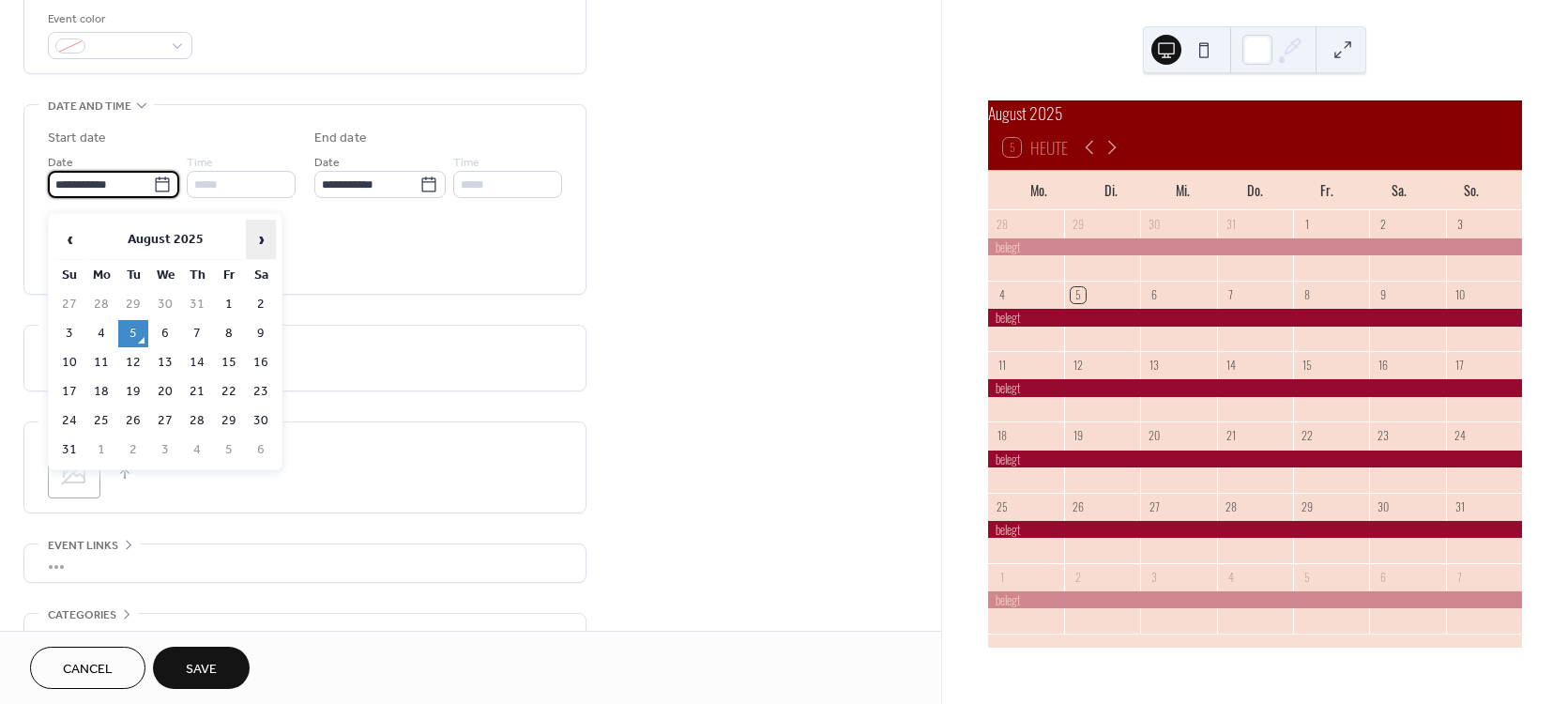 click on "›" at bounding box center (261, 239) 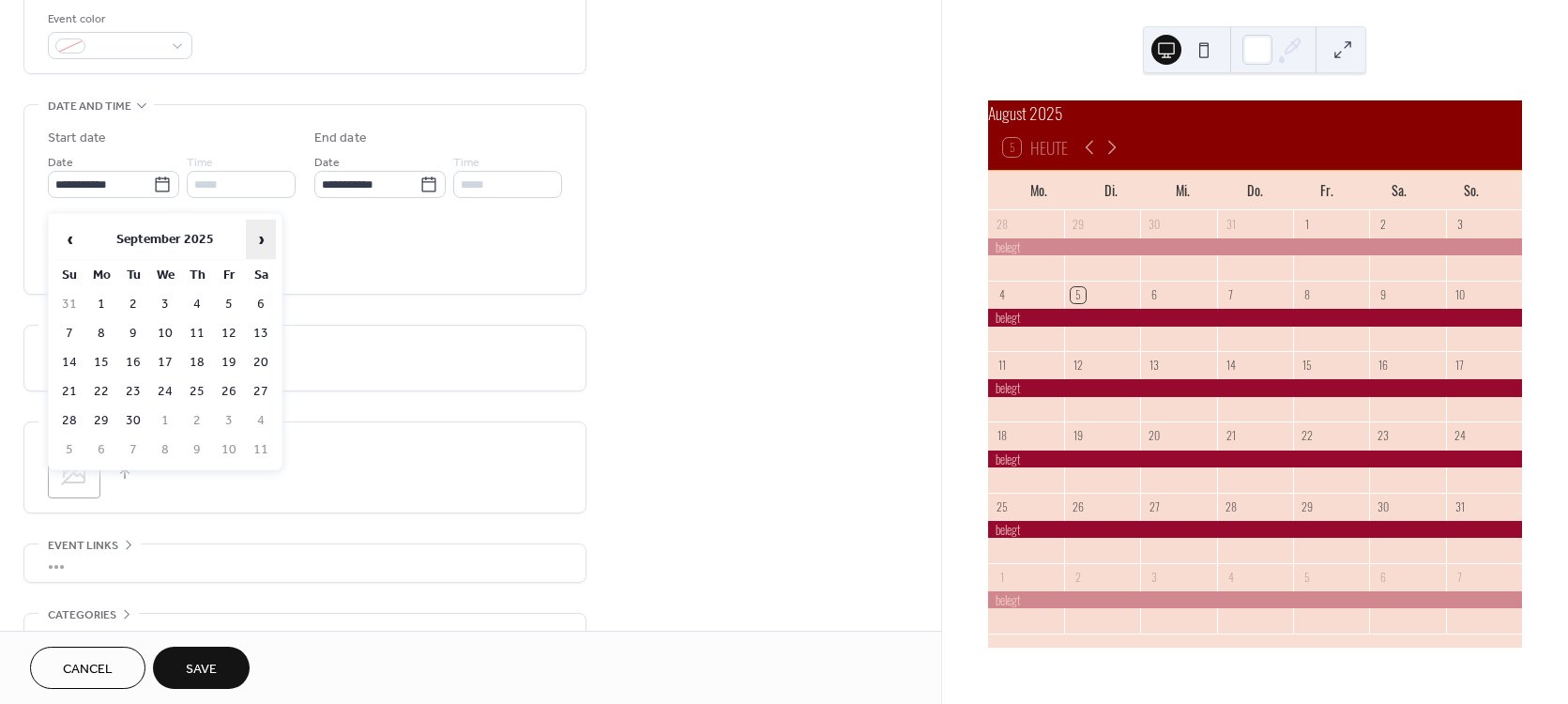 click on "›" at bounding box center [261, 239] 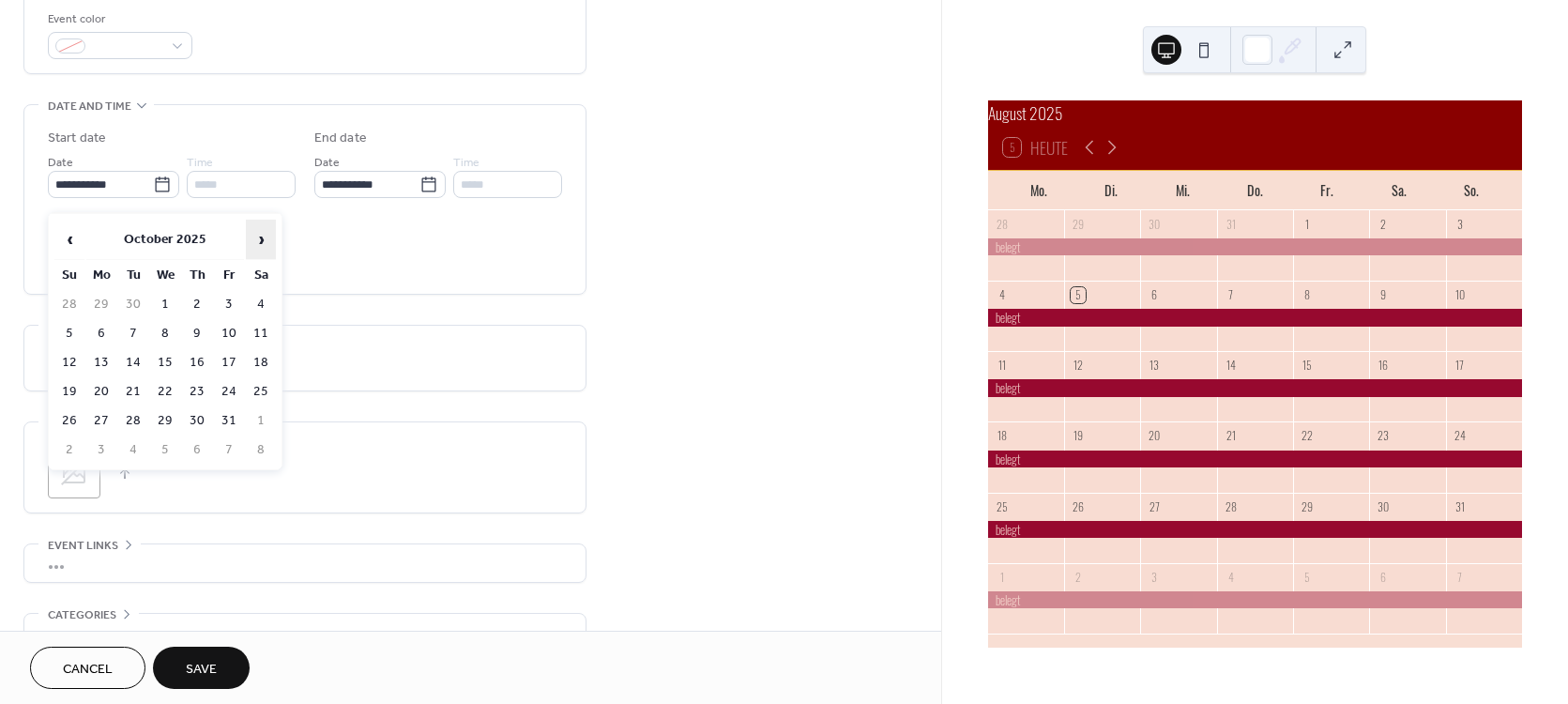 click on "›" at bounding box center (261, 239) 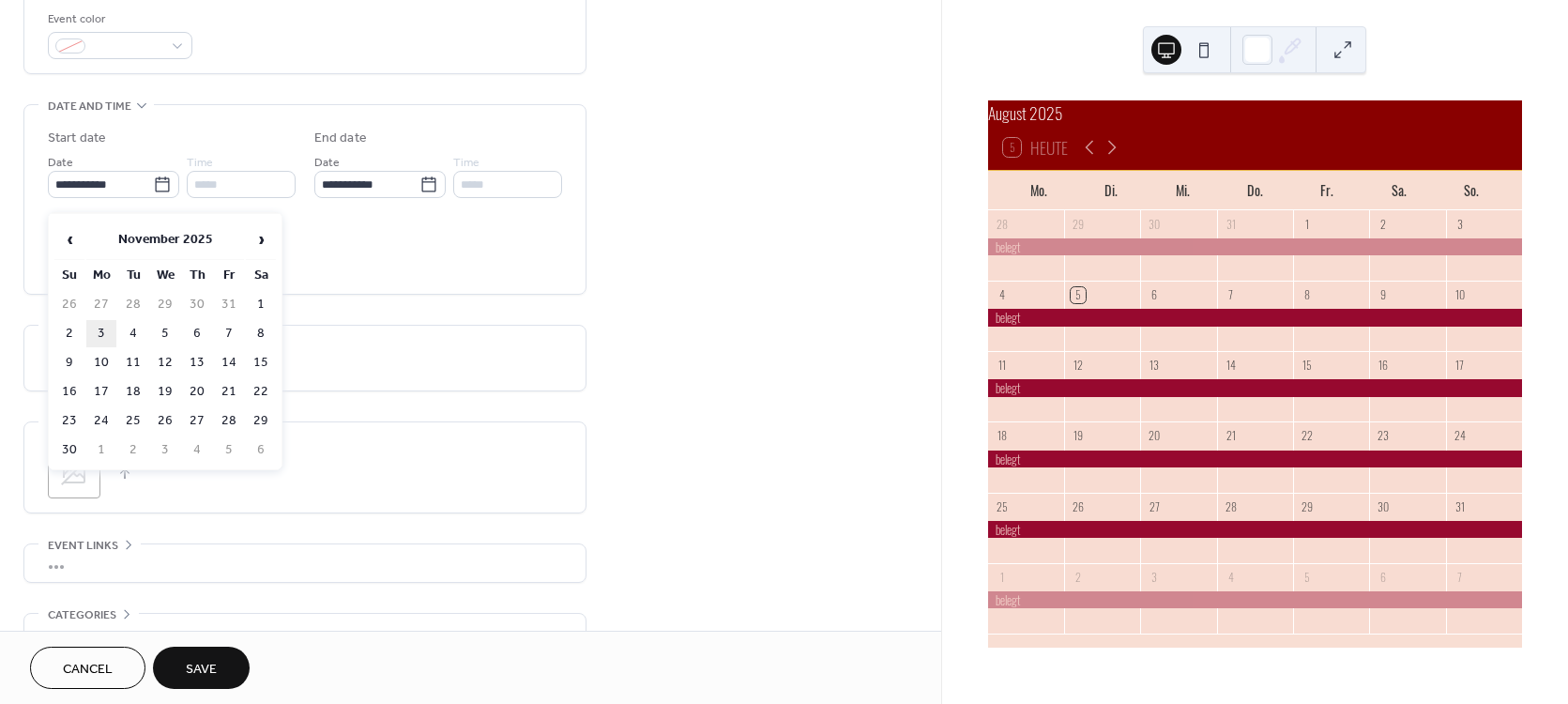 click on "3" at bounding box center [101, 333] 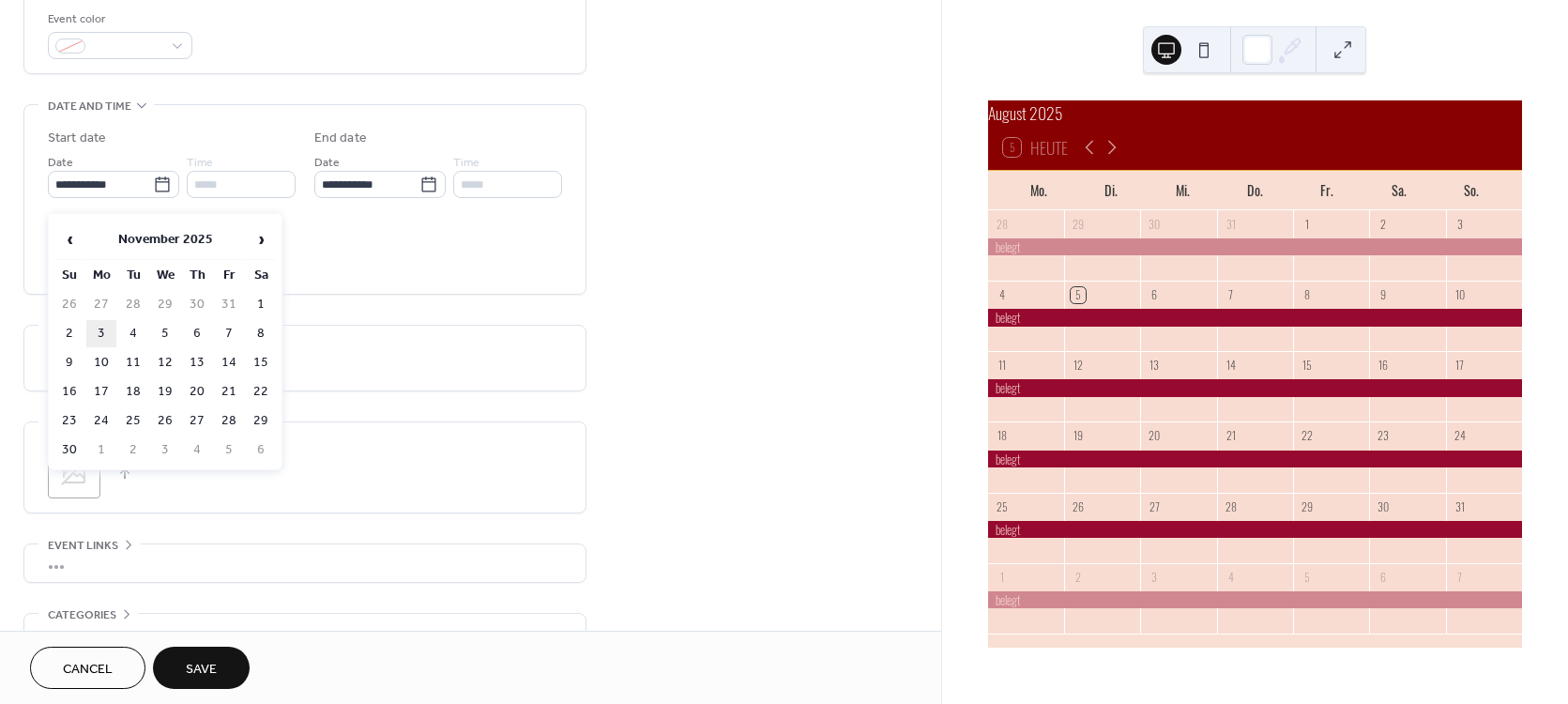 type on "**********" 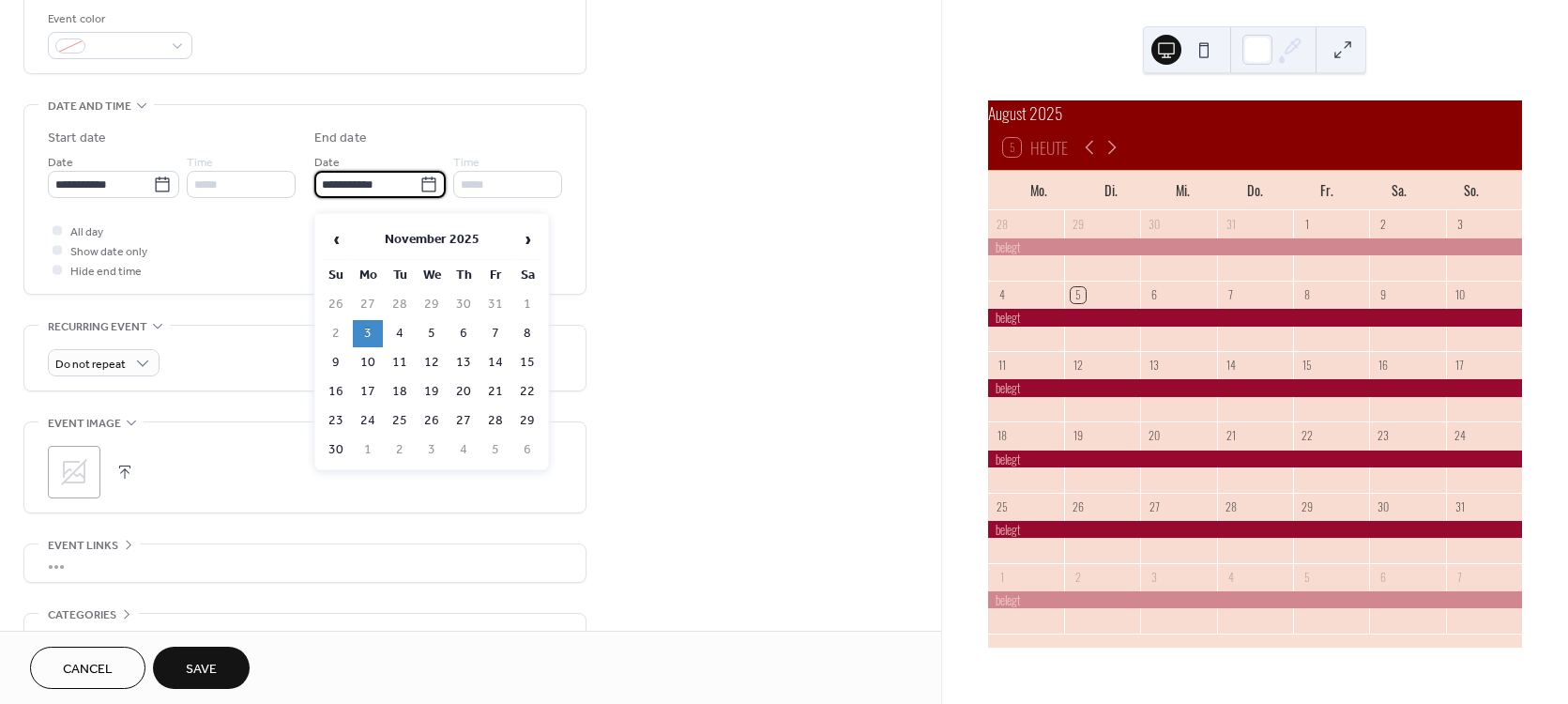 click on "**********" at bounding box center (367, 184) 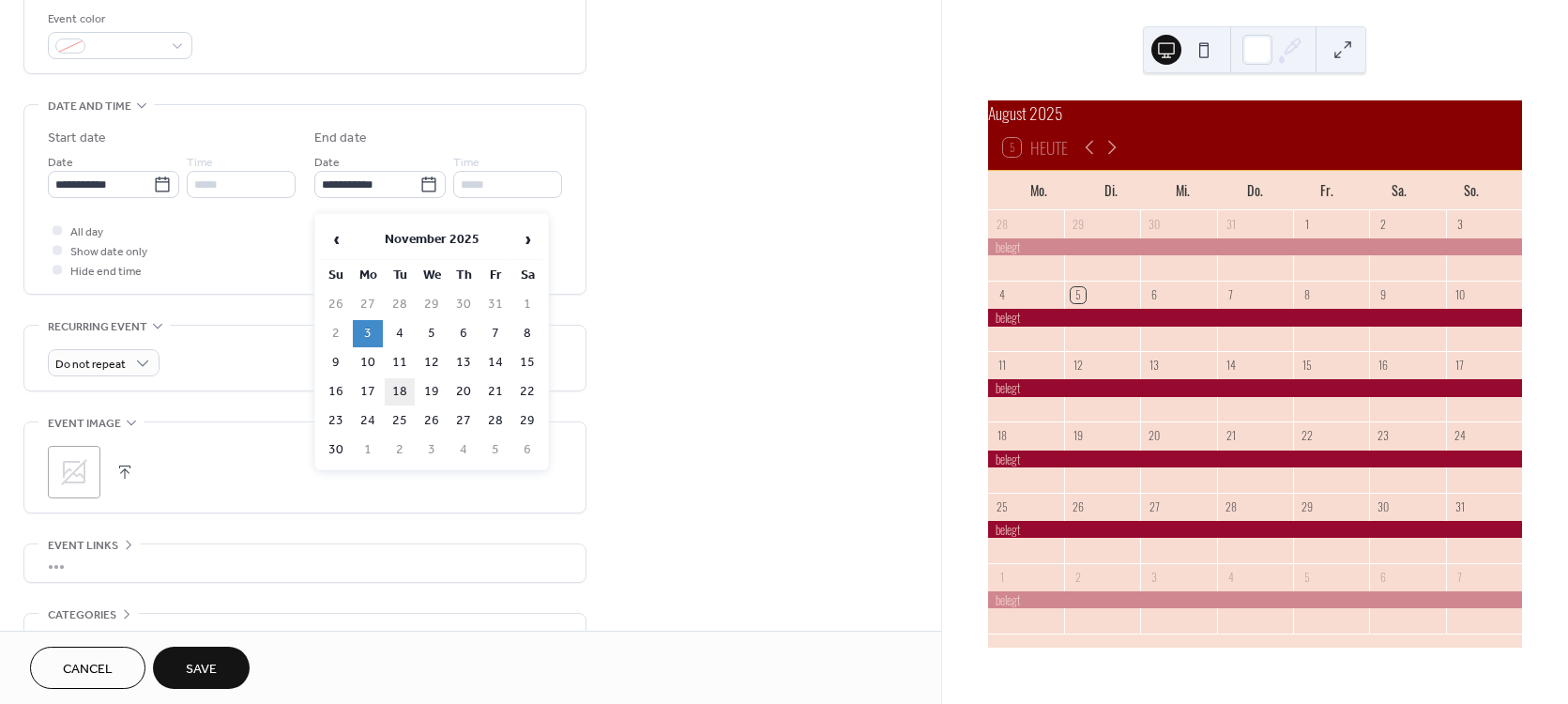 click on "18" at bounding box center [400, 391] 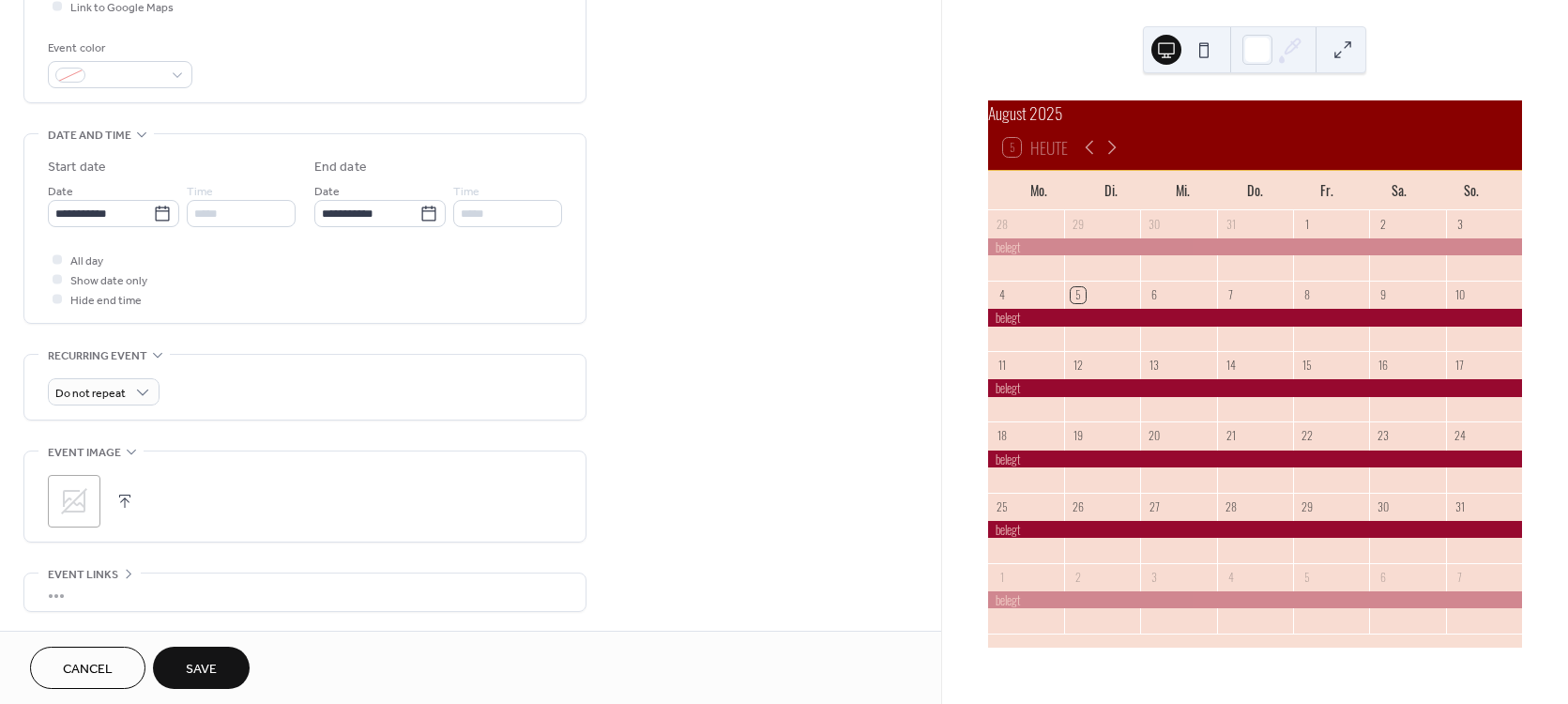 scroll, scrollTop: 473, scrollLeft: 0, axis: vertical 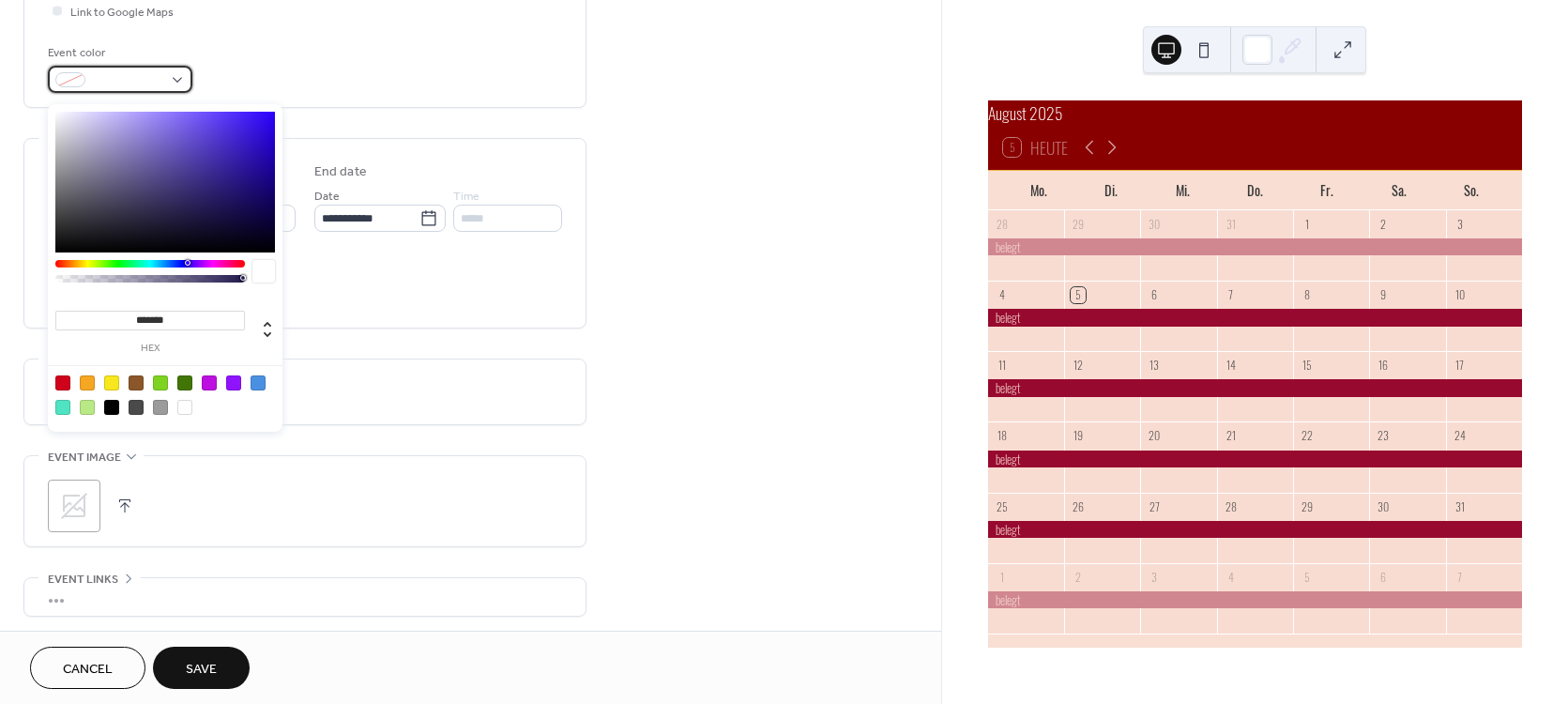 click at bounding box center [120, 79] 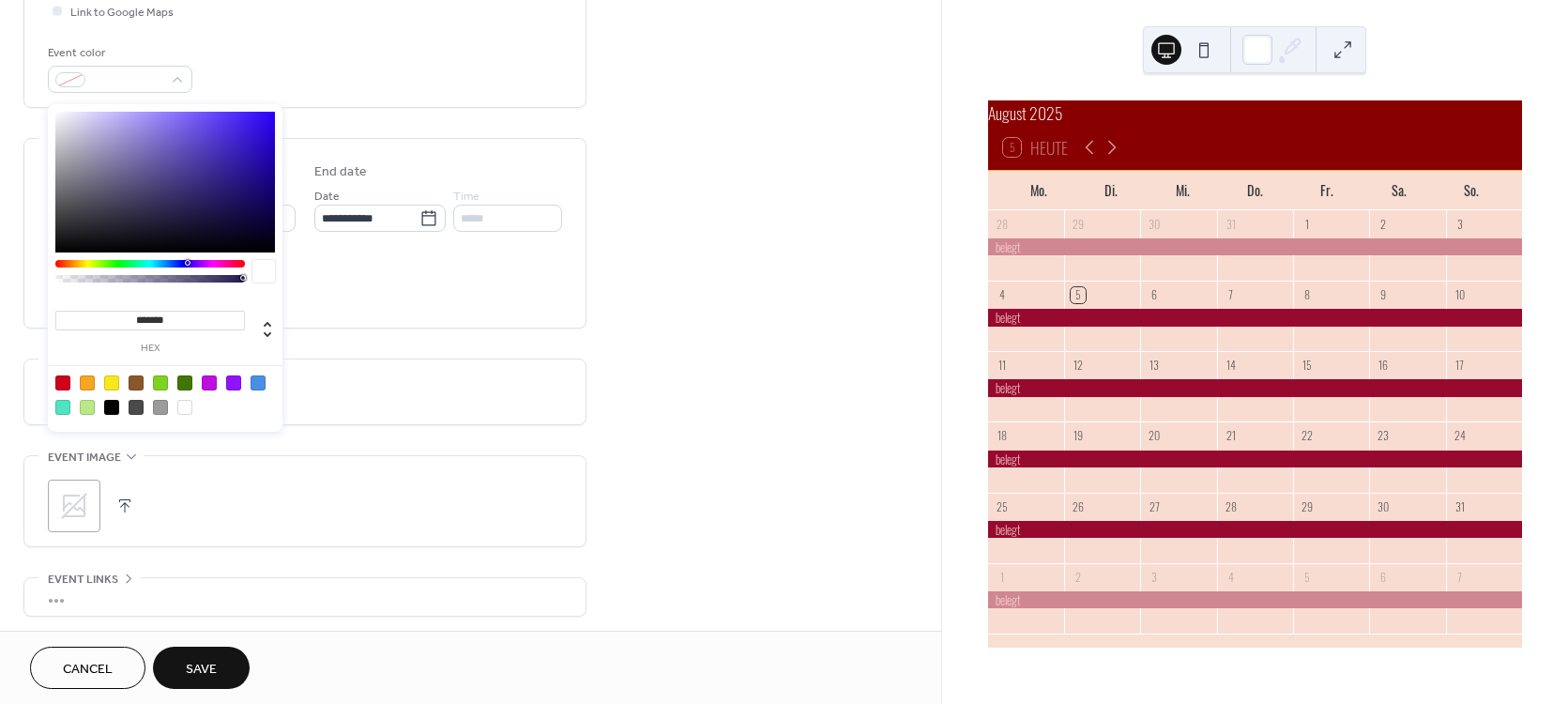 click at bounding box center [185, 407] 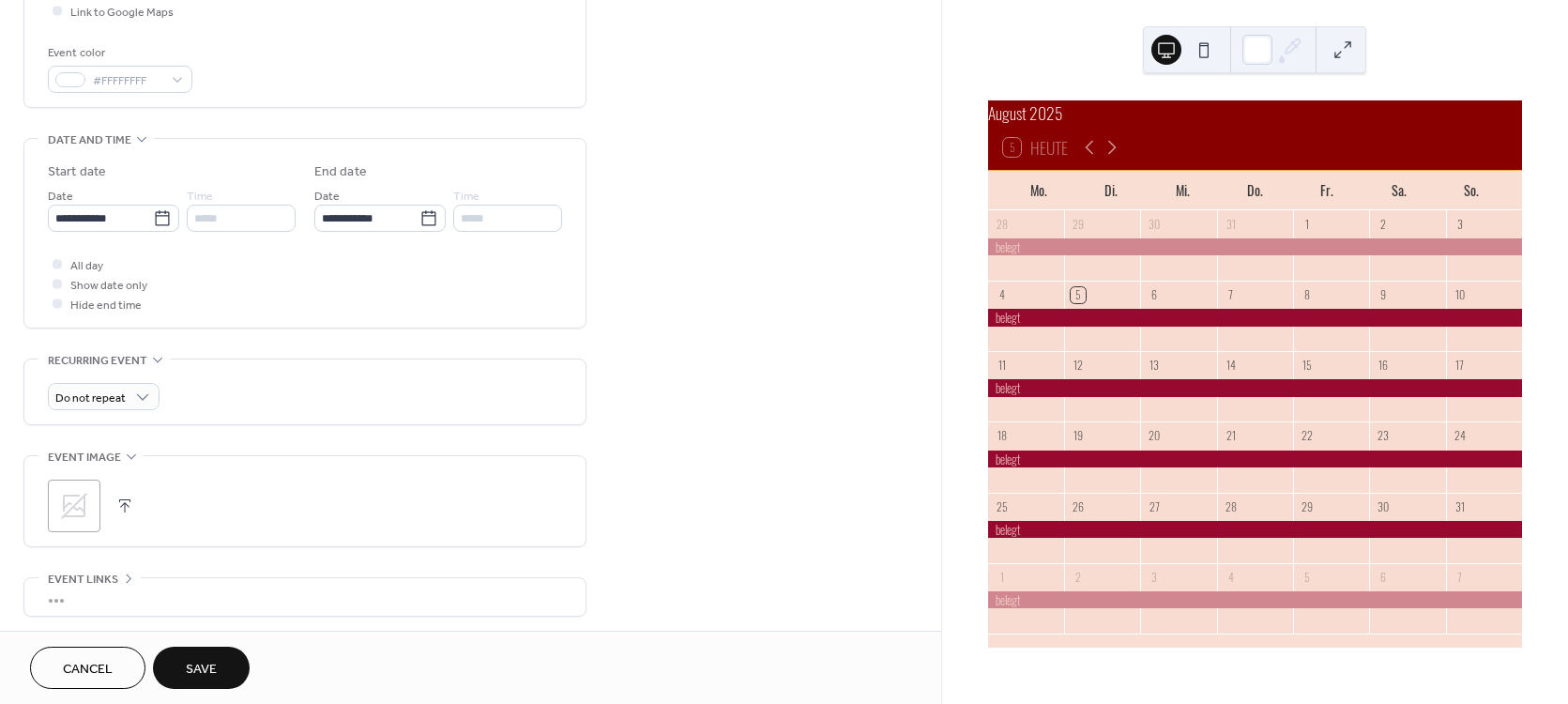 click on "Save" at bounding box center [201, 669] 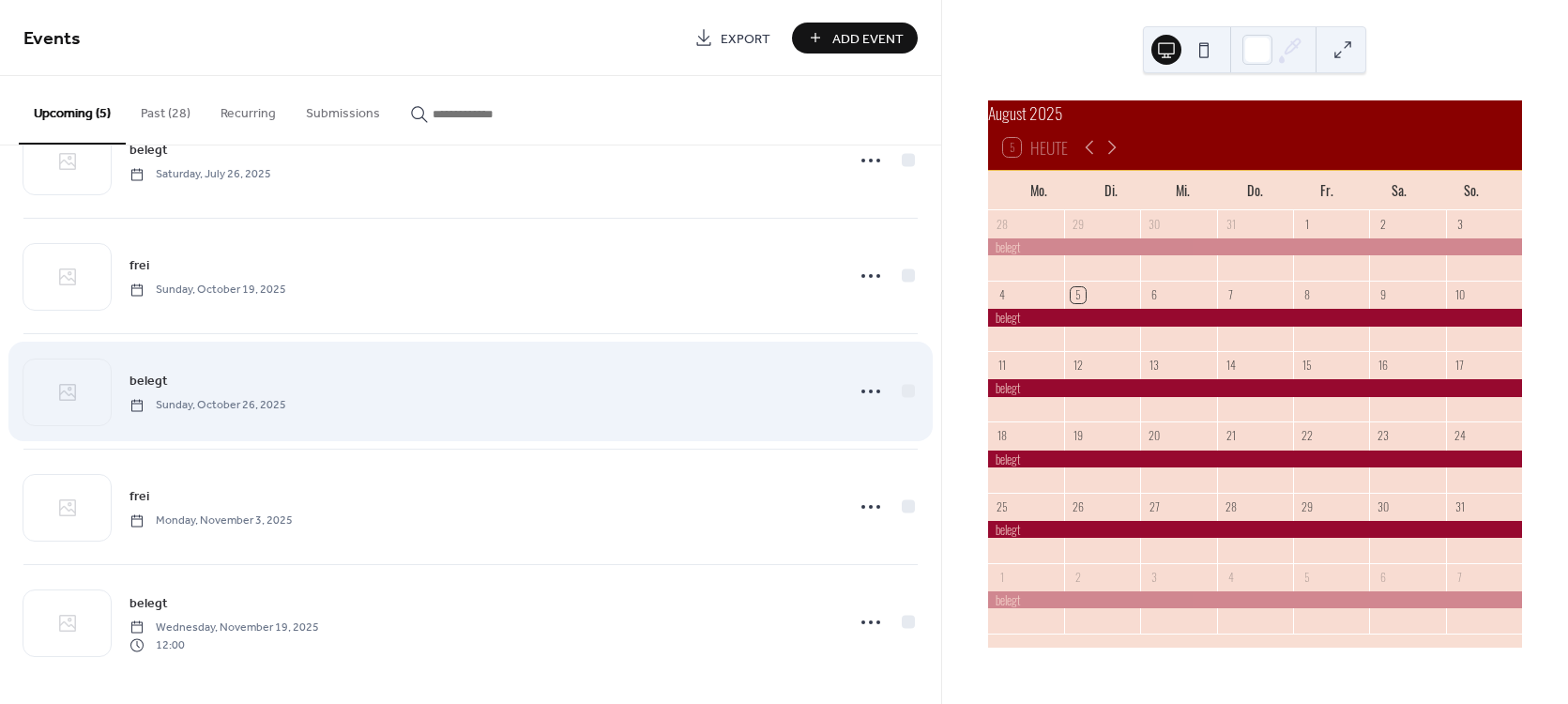 scroll, scrollTop: 75, scrollLeft: 0, axis: vertical 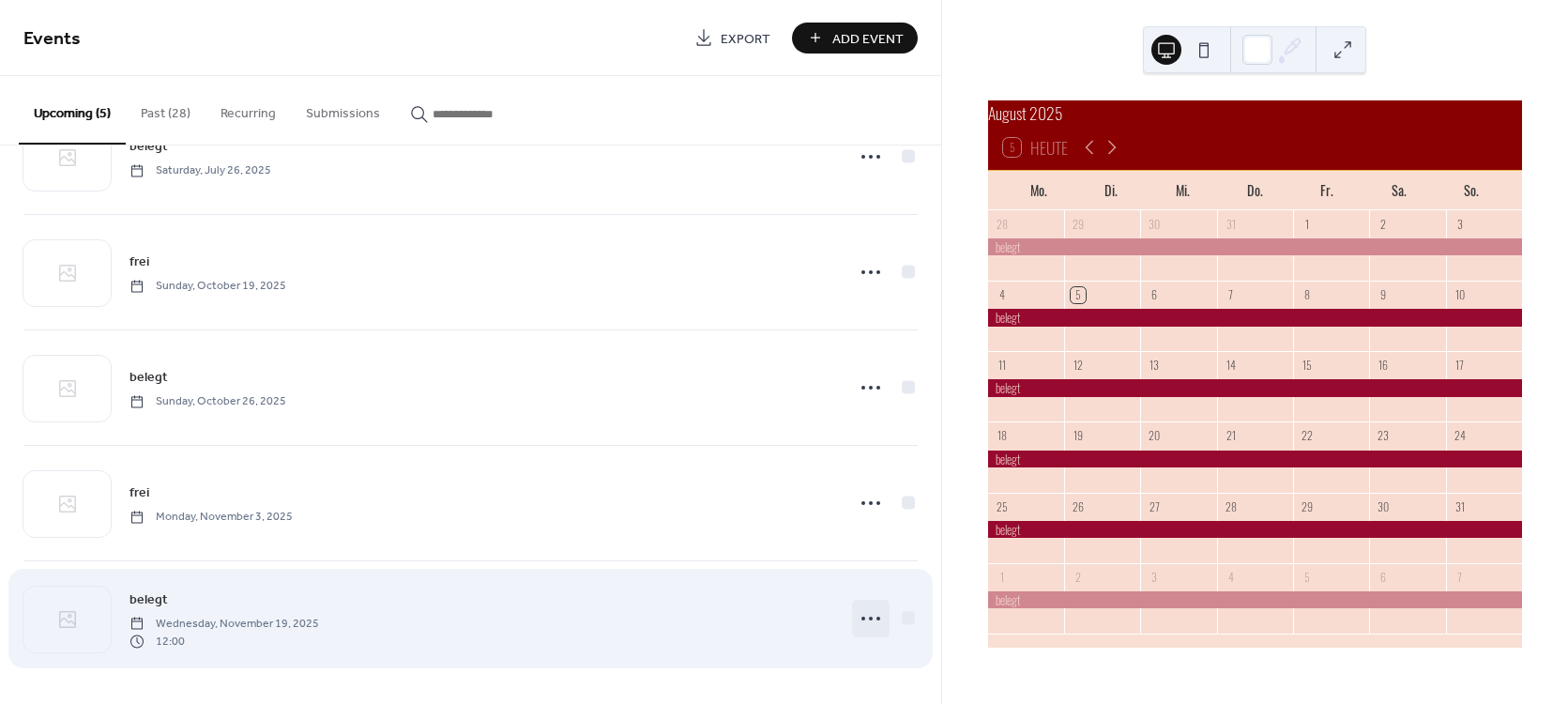 click 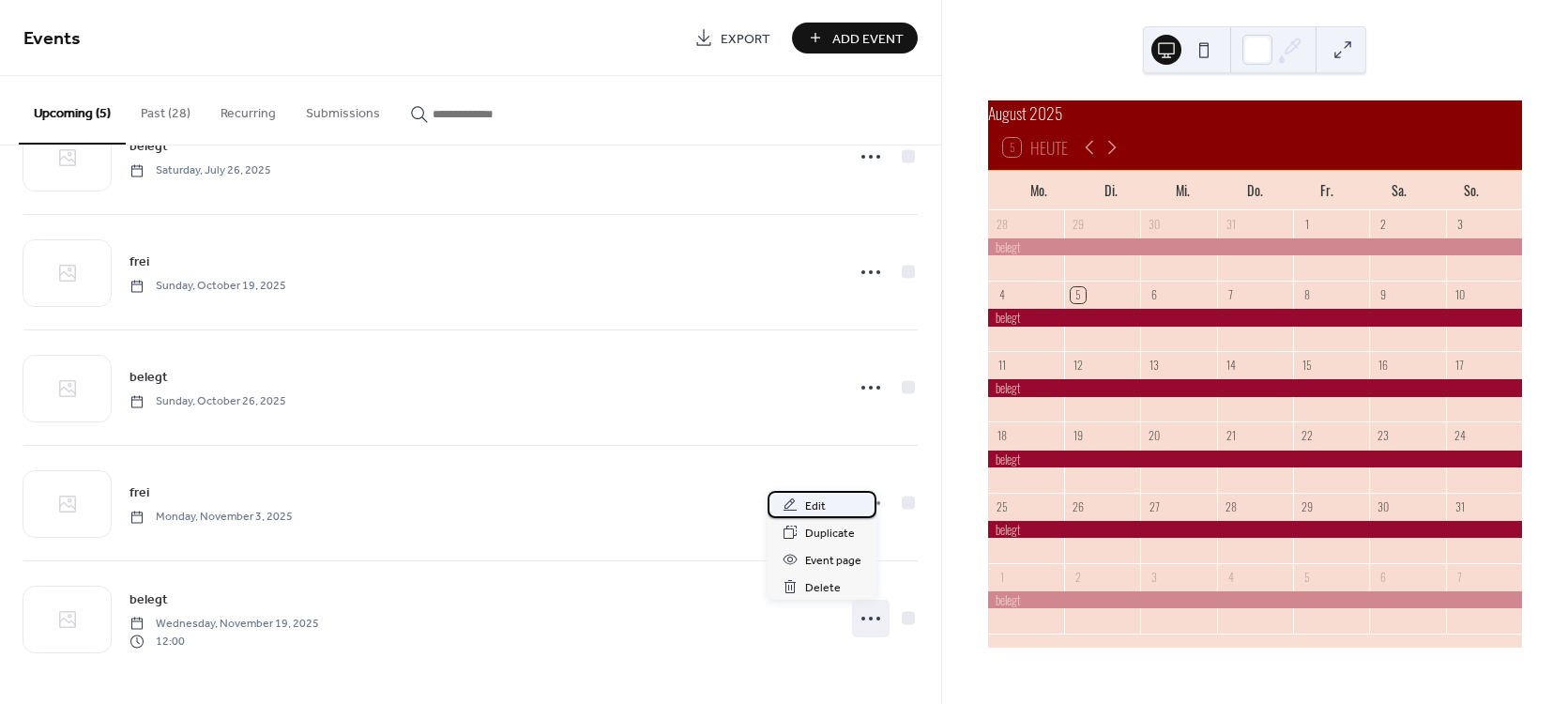 click on "Edit" at bounding box center (815, 506) 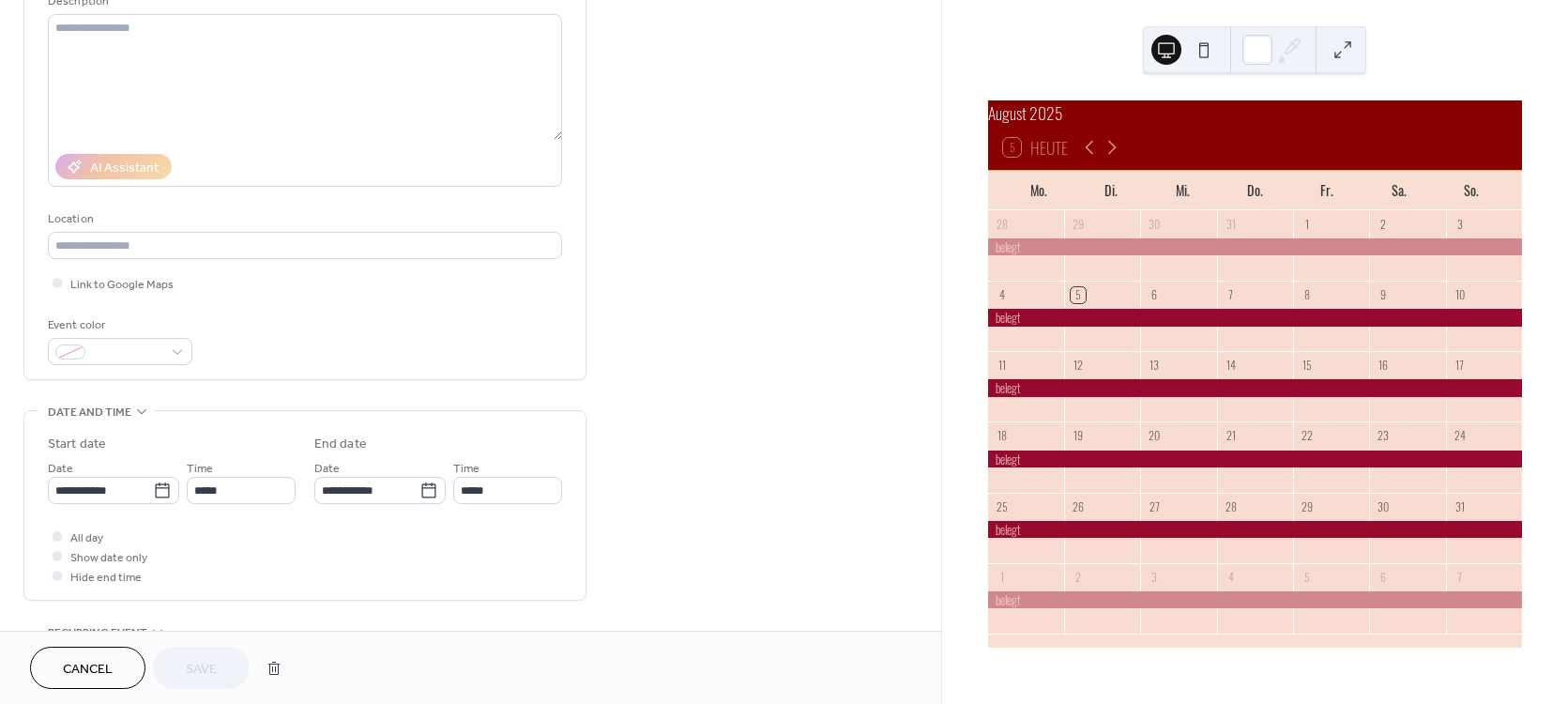 scroll, scrollTop: 203, scrollLeft: 0, axis: vertical 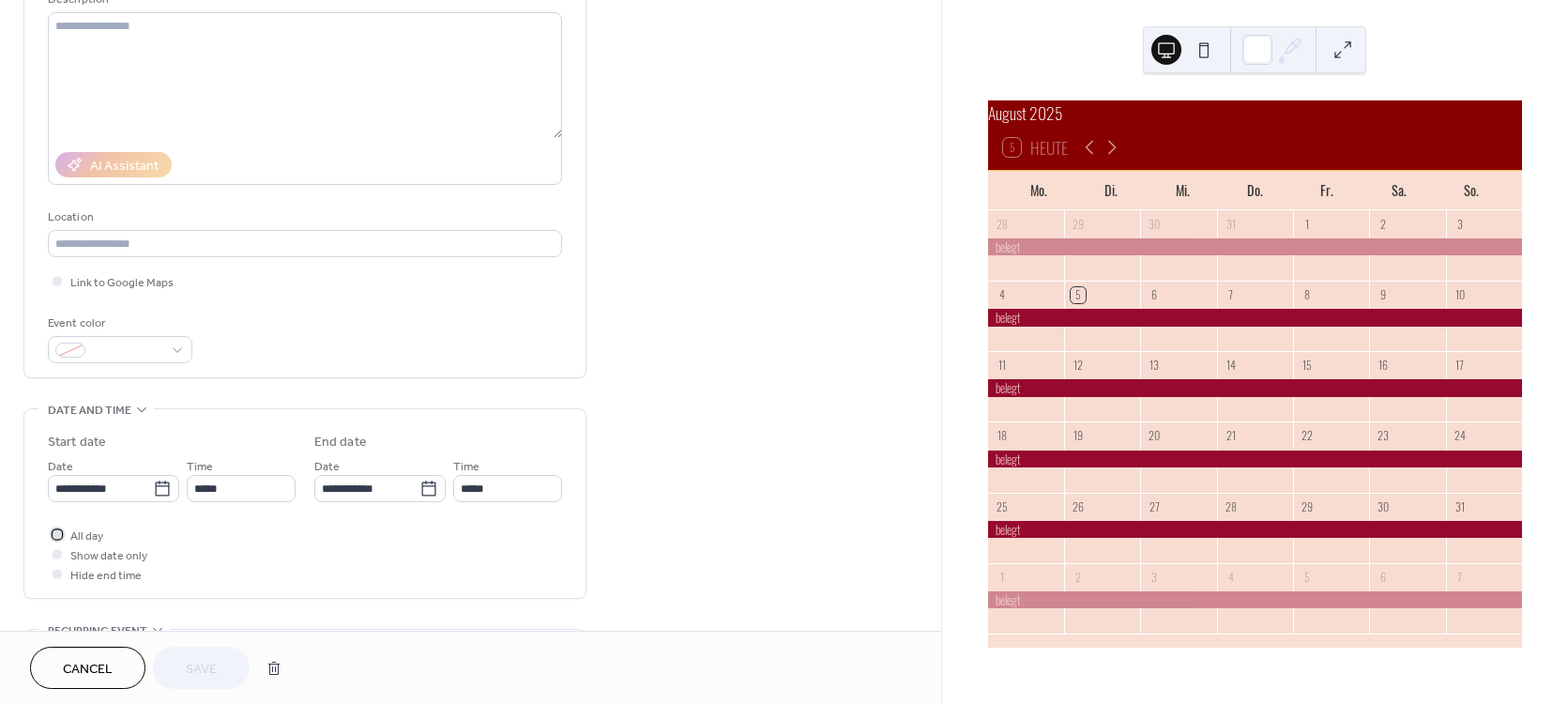 click at bounding box center [57, 534] 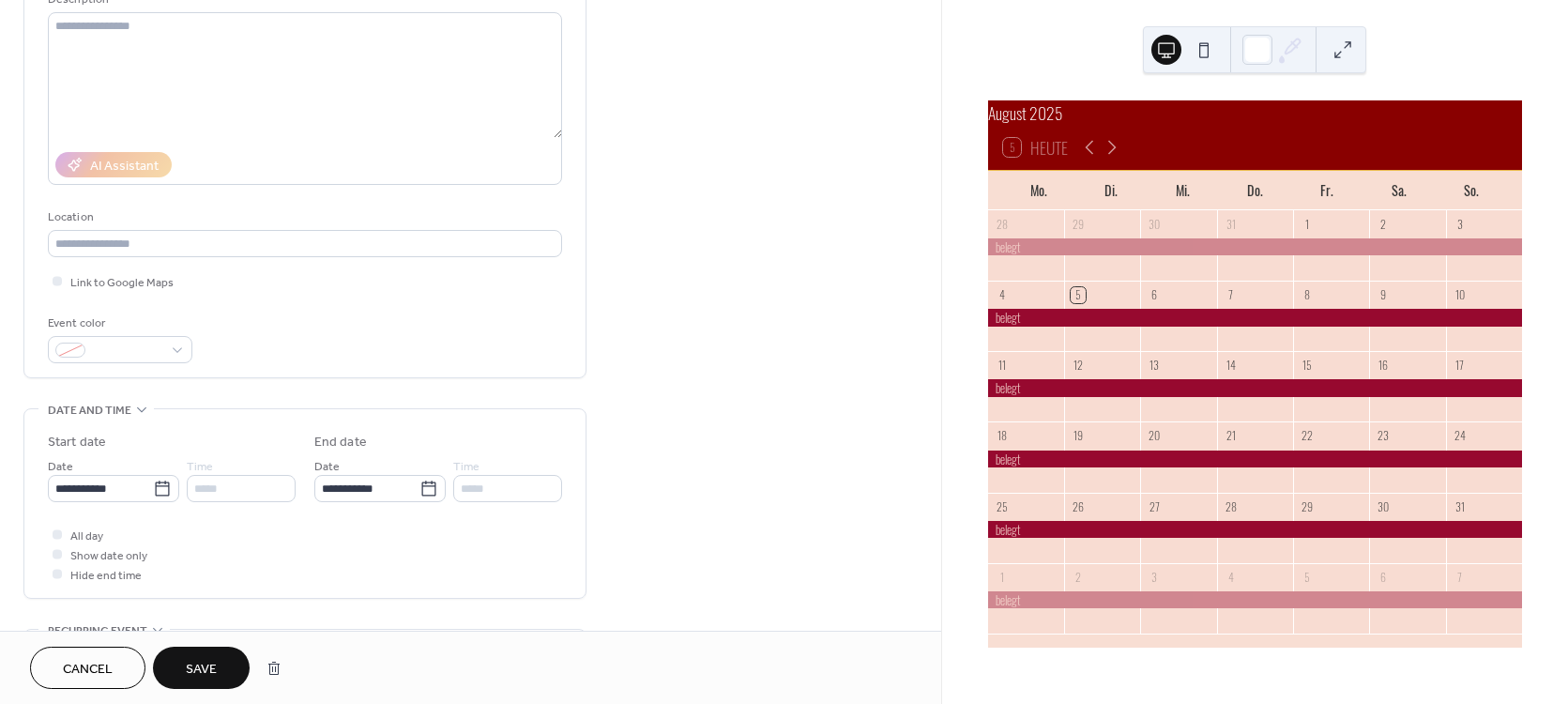 click on "Save" at bounding box center (201, 669) 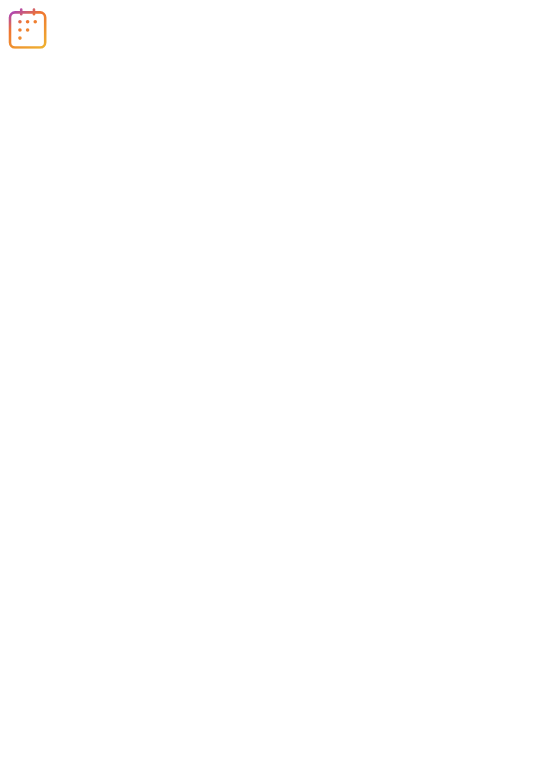 scroll, scrollTop: 0, scrollLeft: 0, axis: both 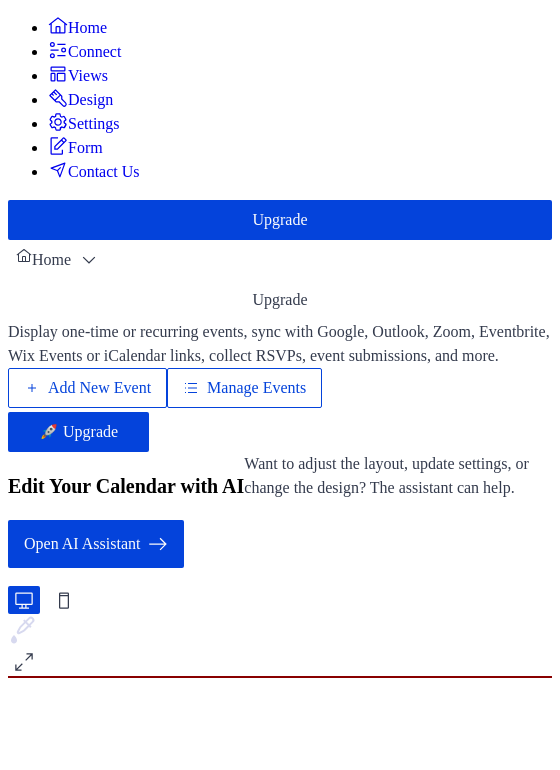 click on "Manage Events" at bounding box center [256, 388] 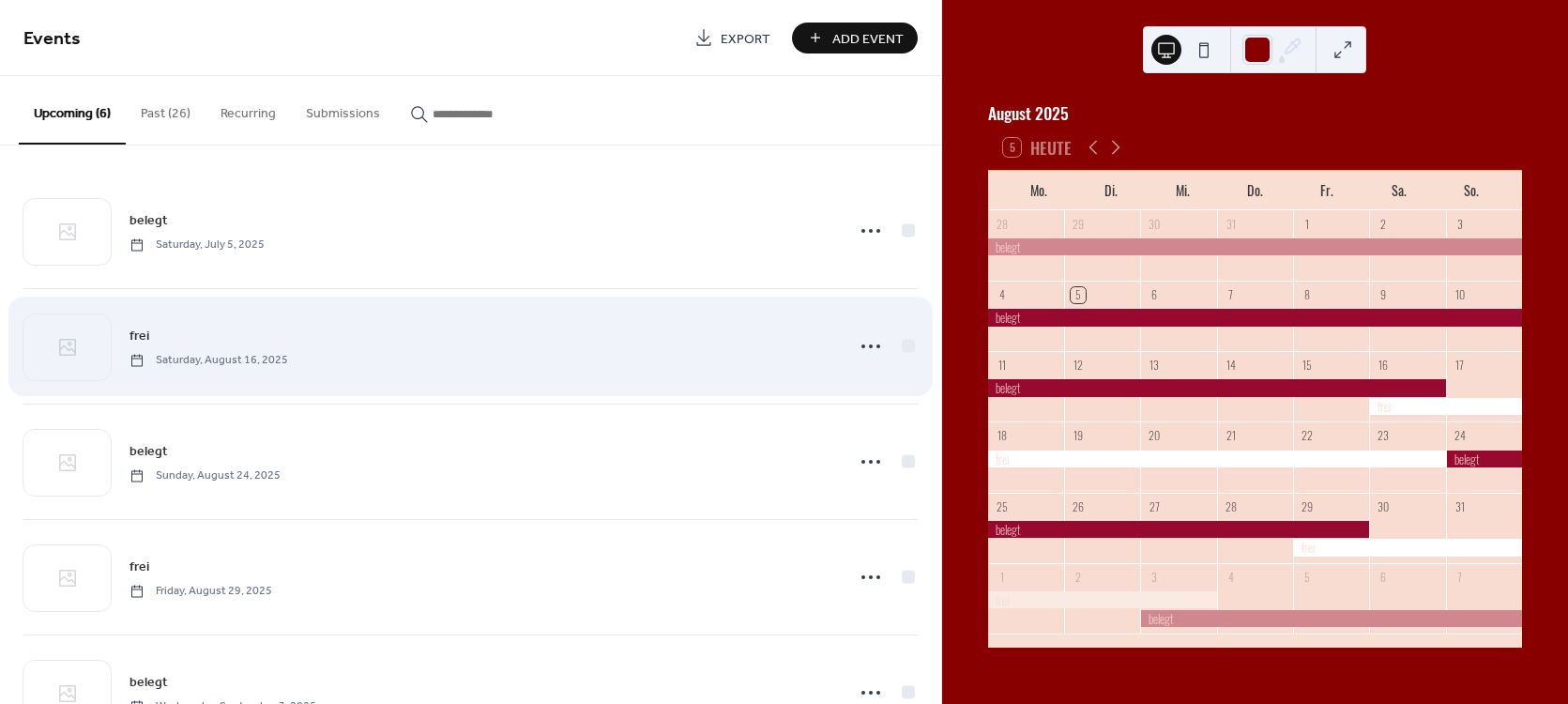 scroll, scrollTop: 0, scrollLeft: 0, axis: both 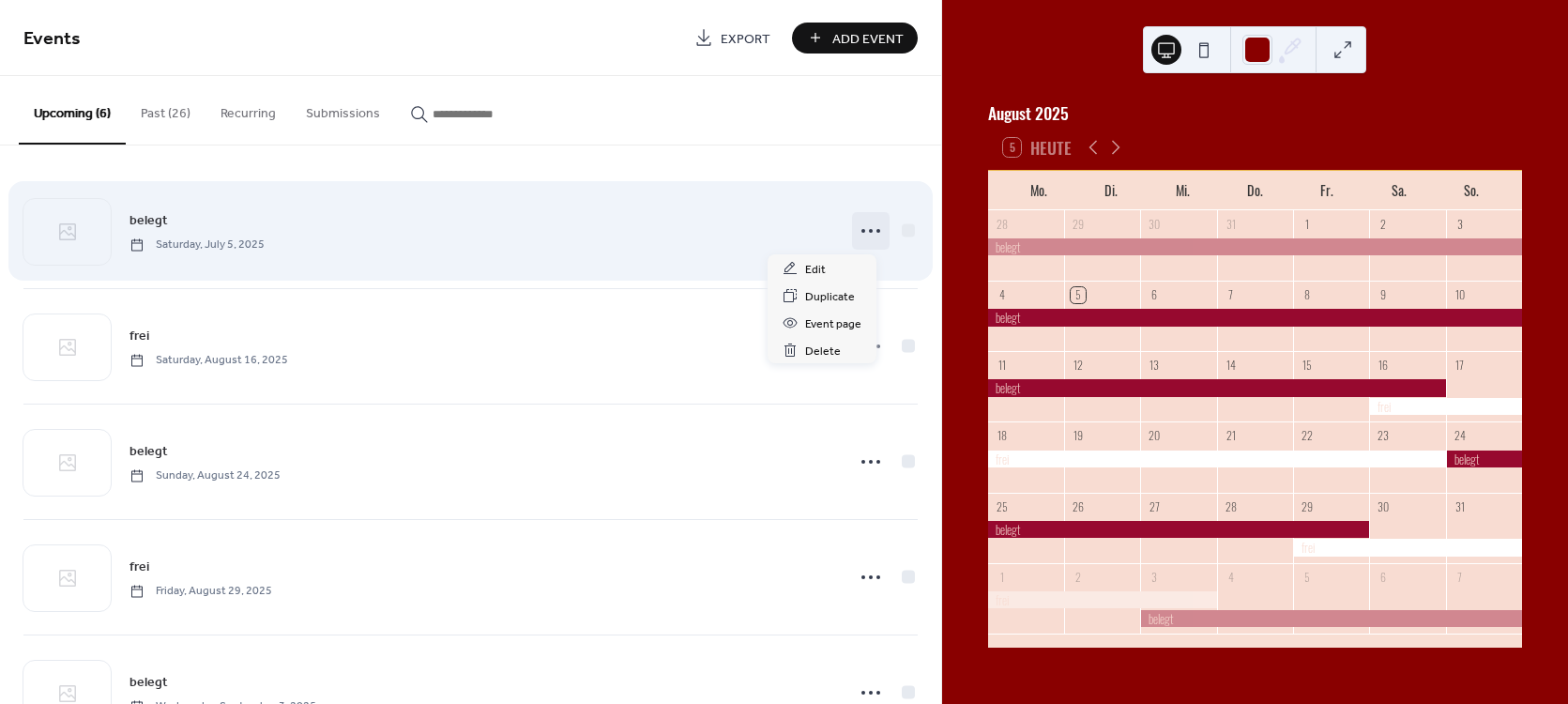 click 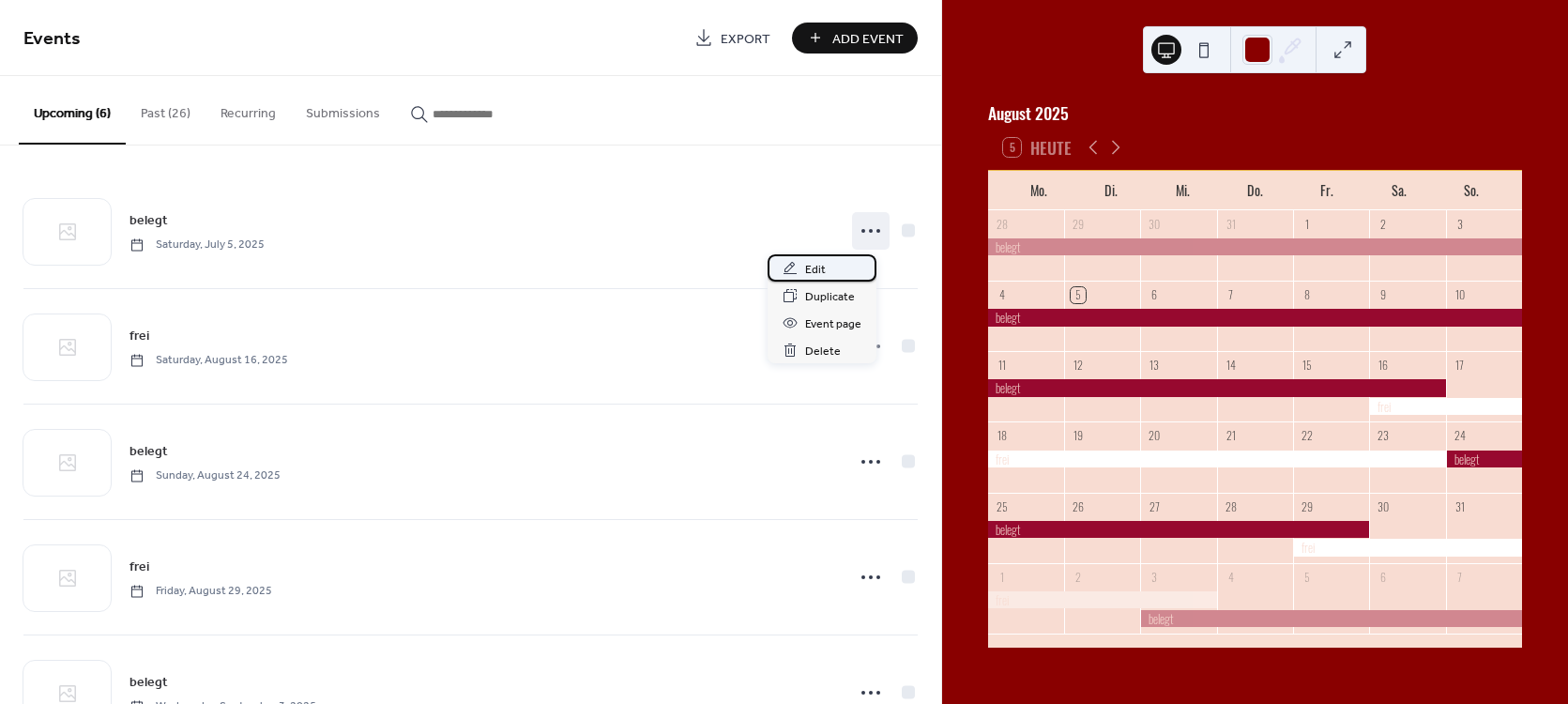 click on "Edit" at bounding box center [815, 269] 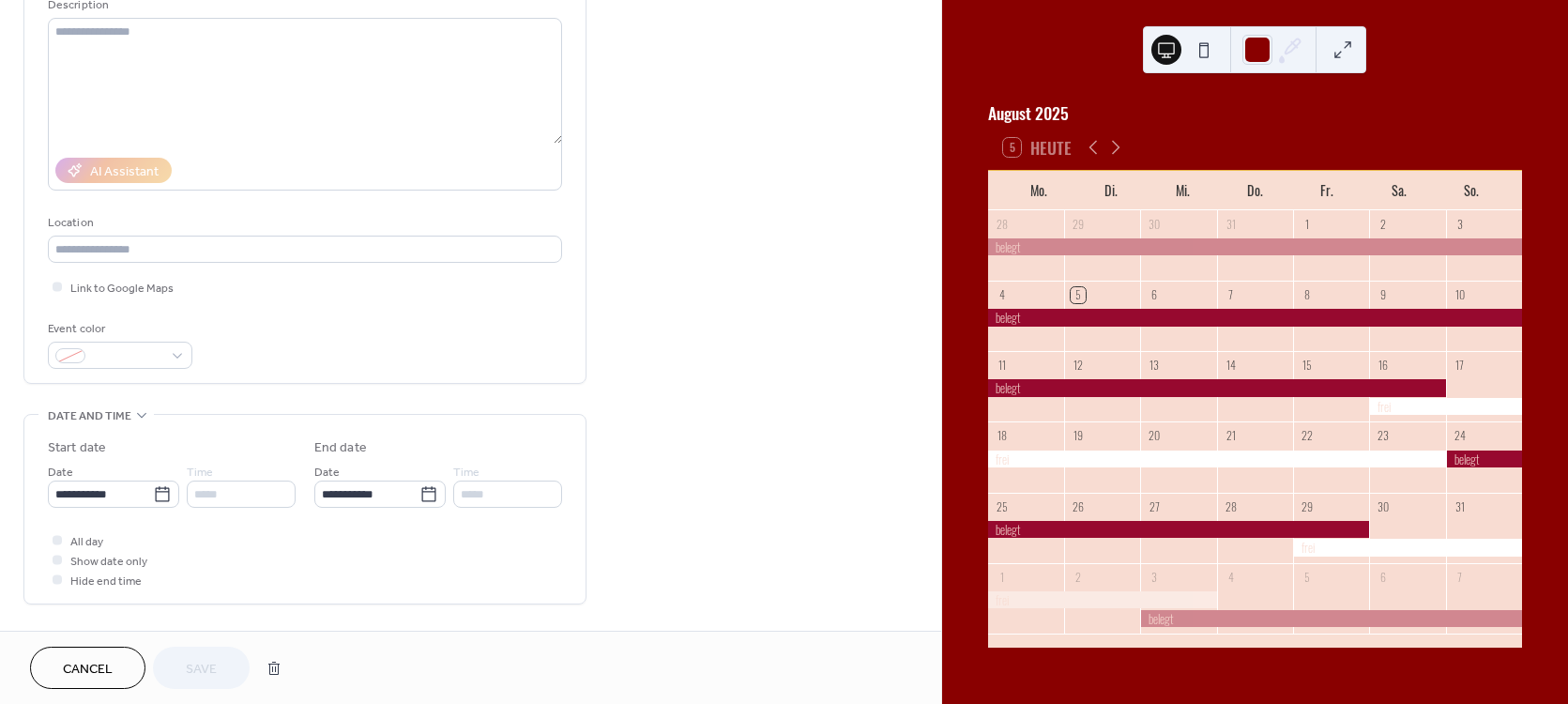 scroll, scrollTop: 214, scrollLeft: 0, axis: vertical 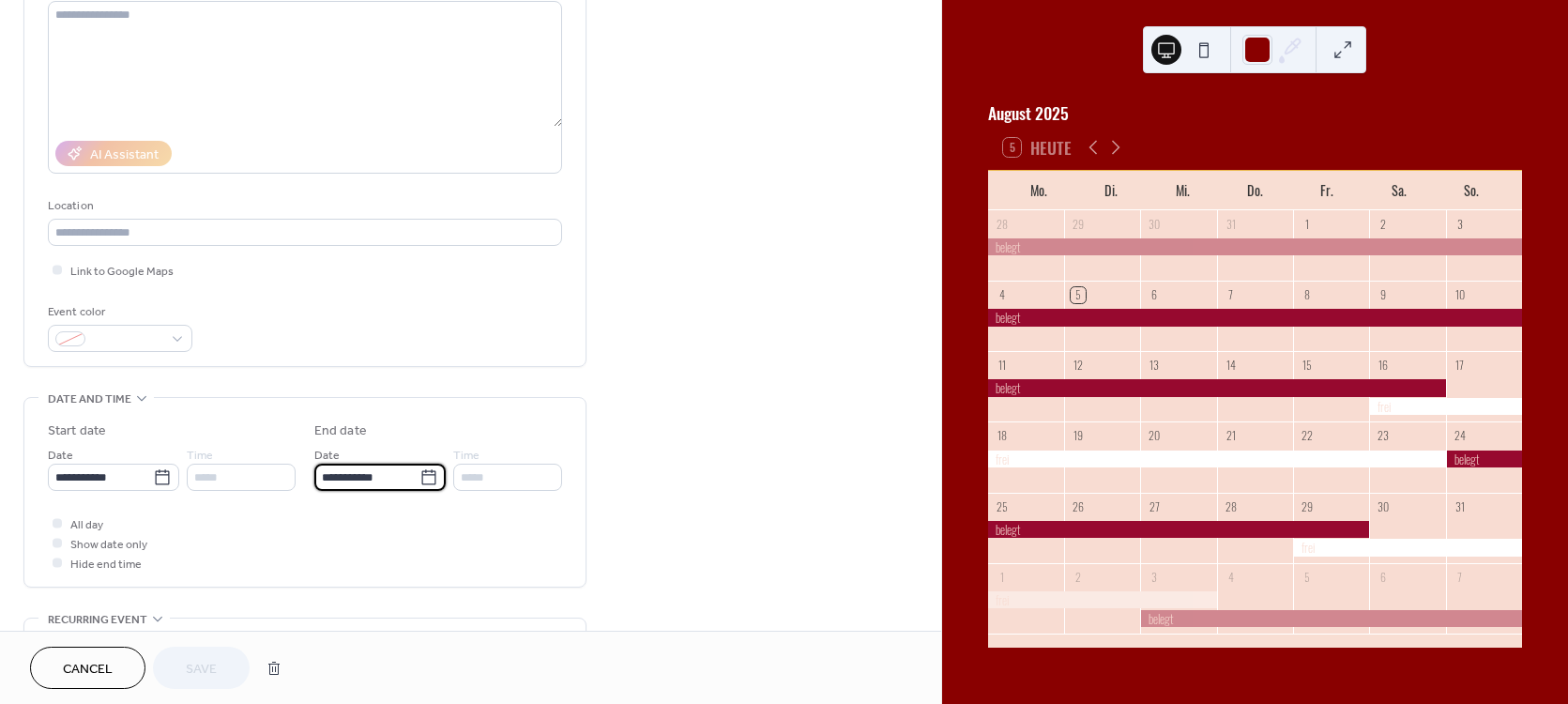 click on "**********" at bounding box center (367, 477) 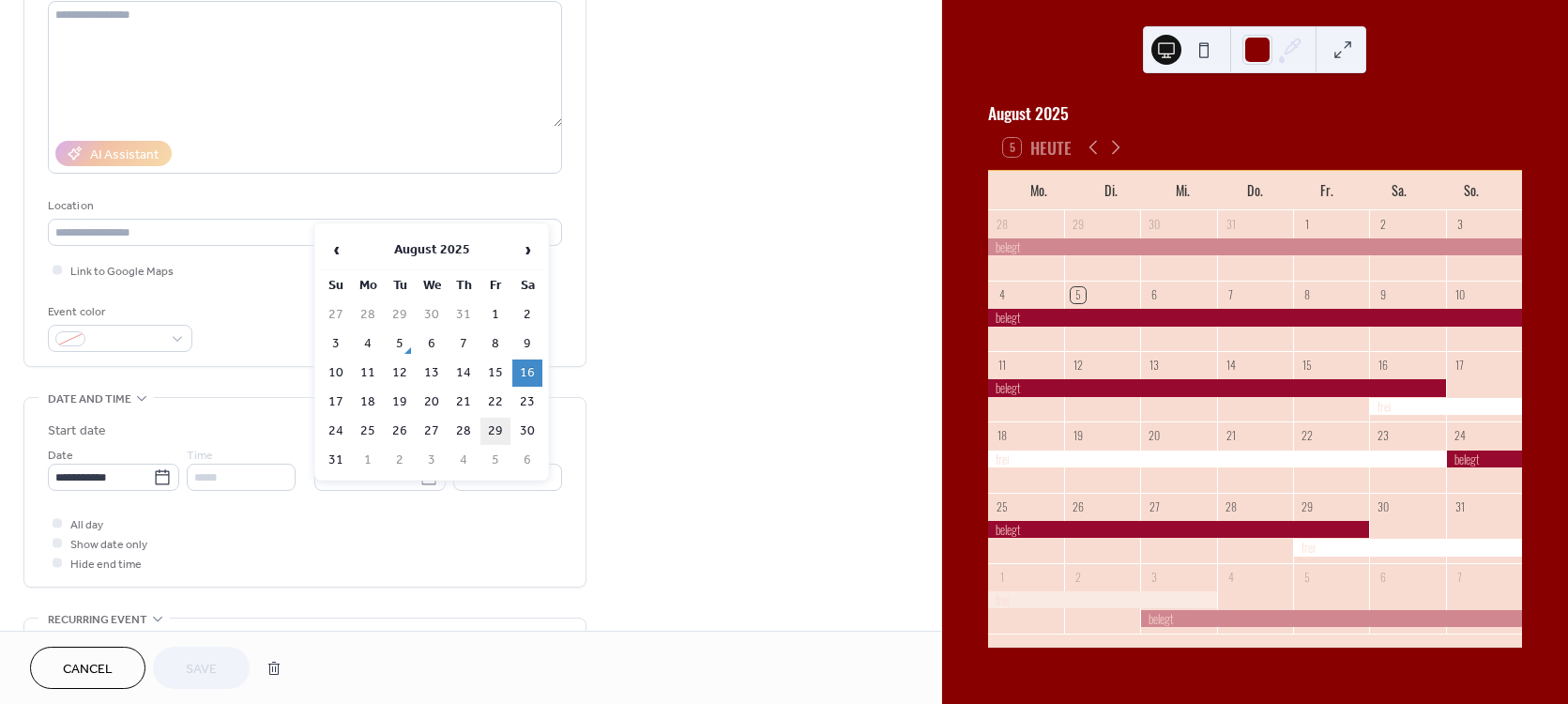 click on "29" at bounding box center [495, 431] 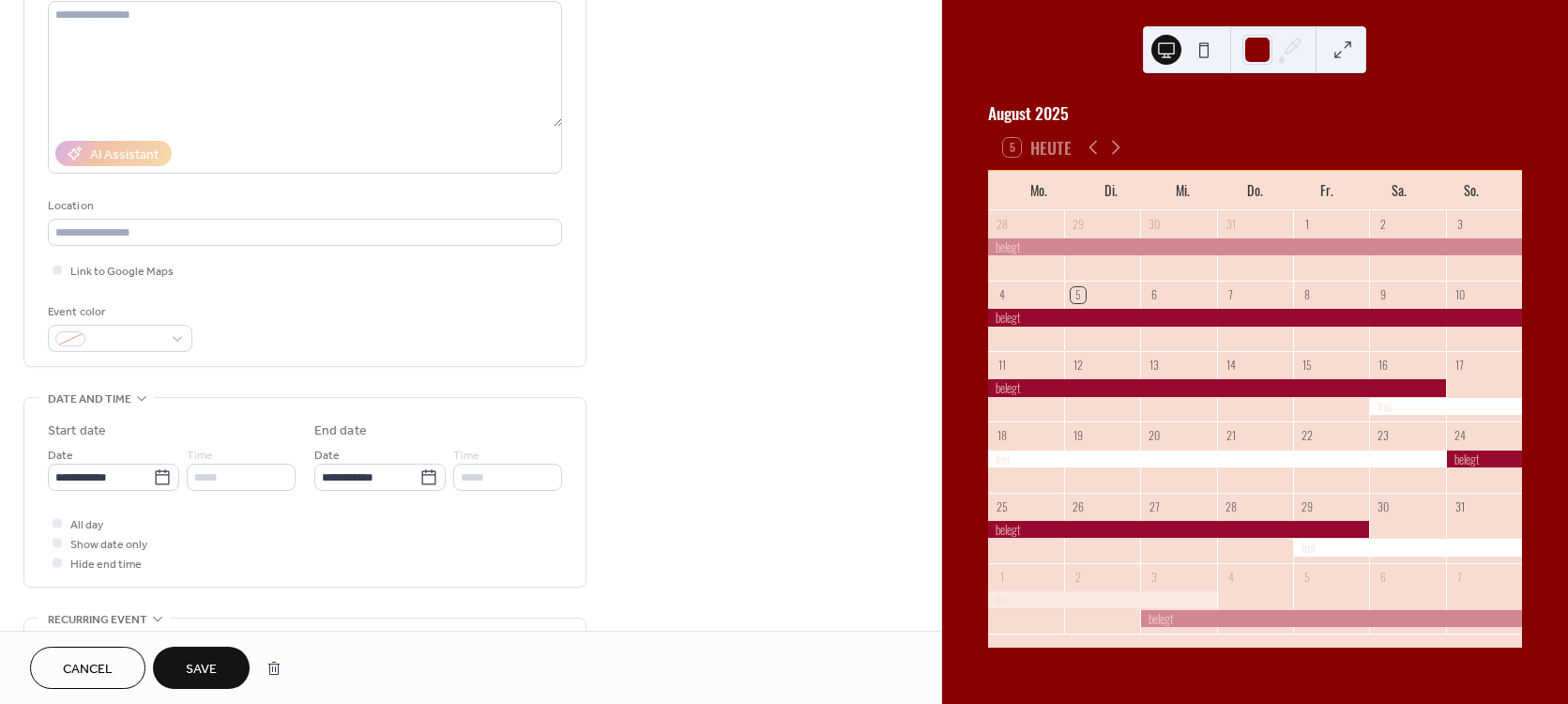 click on "Save" at bounding box center [201, 669] 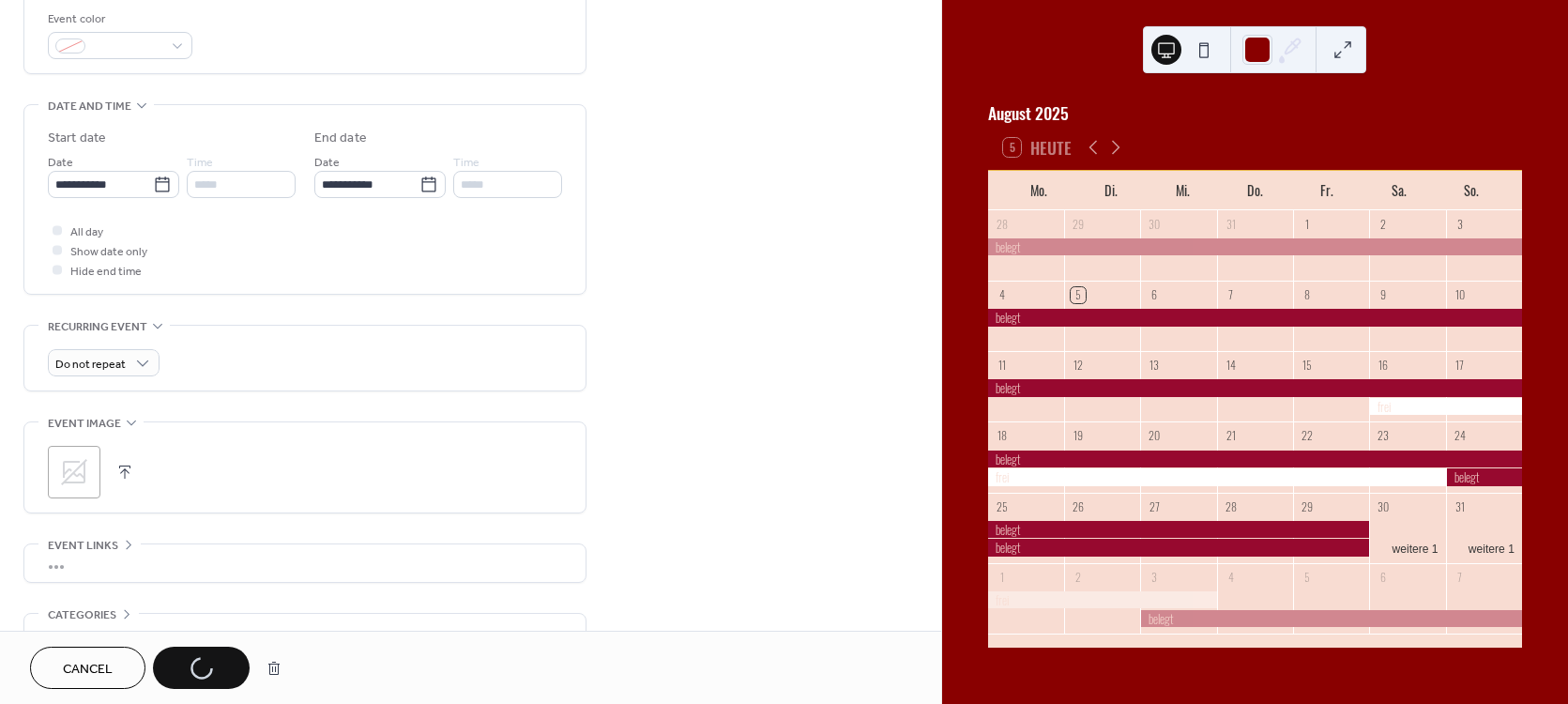 scroll, scrollTop: 586, scrollLeft: 0, axis: vertical 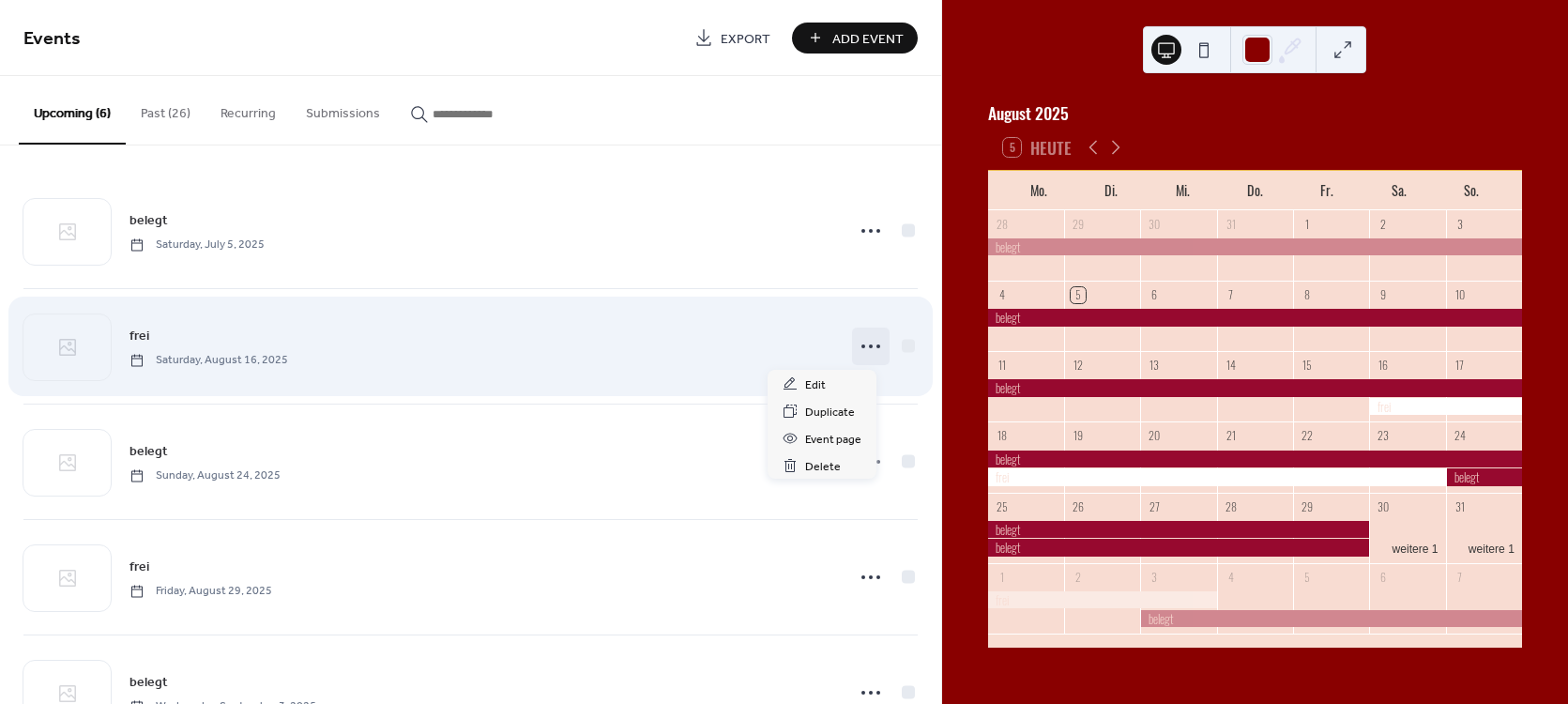 click 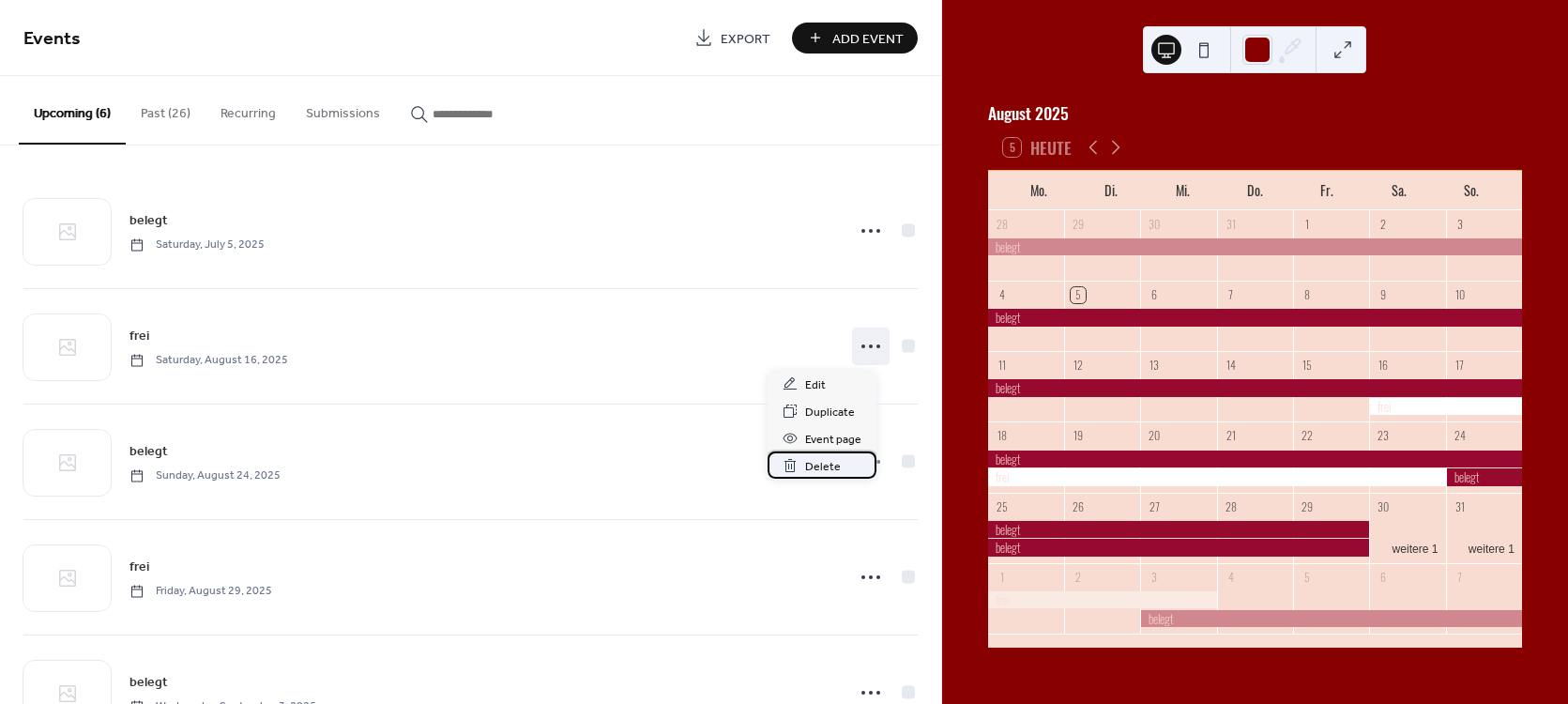 click on "Delete" at bounding box center [822, 465] 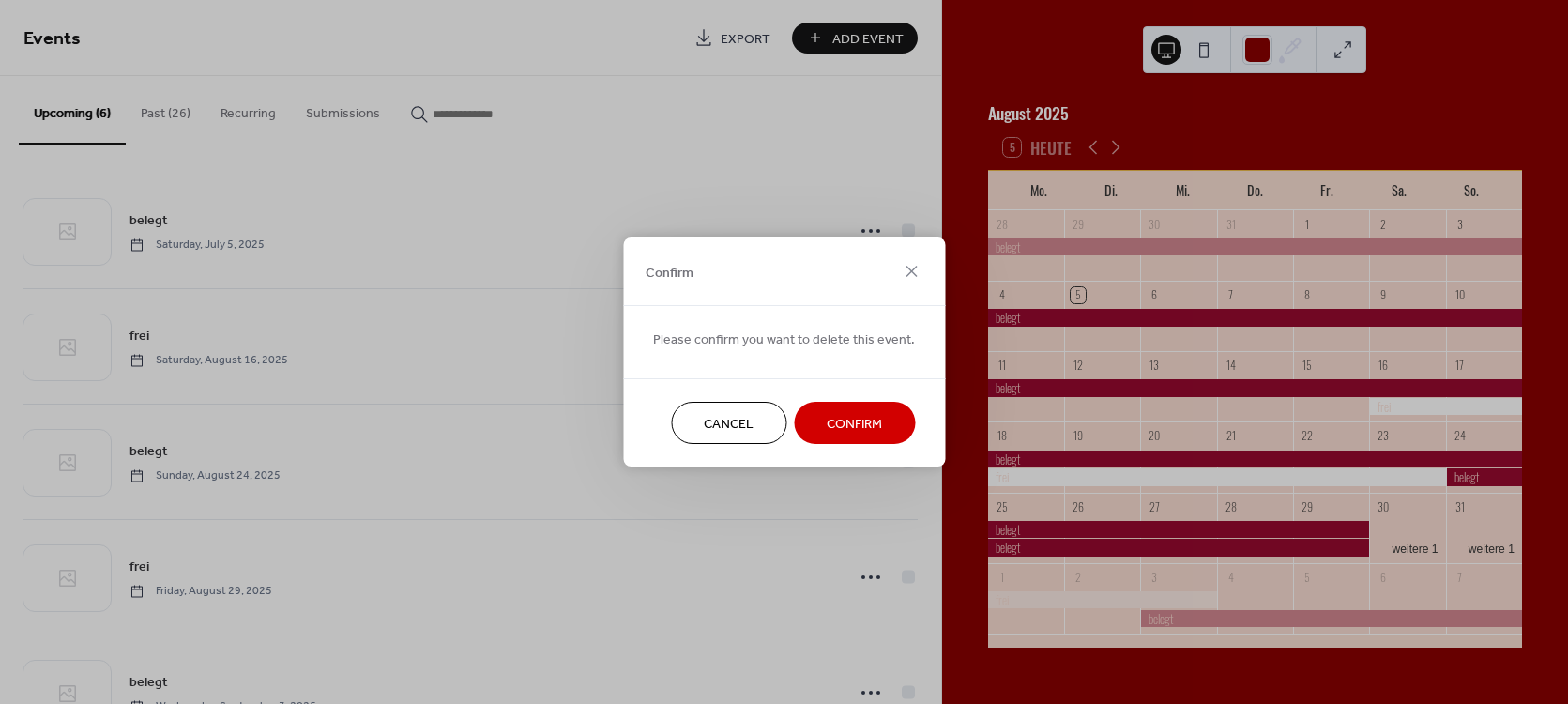 click on "Confirm" at bounding box center [854, 424] 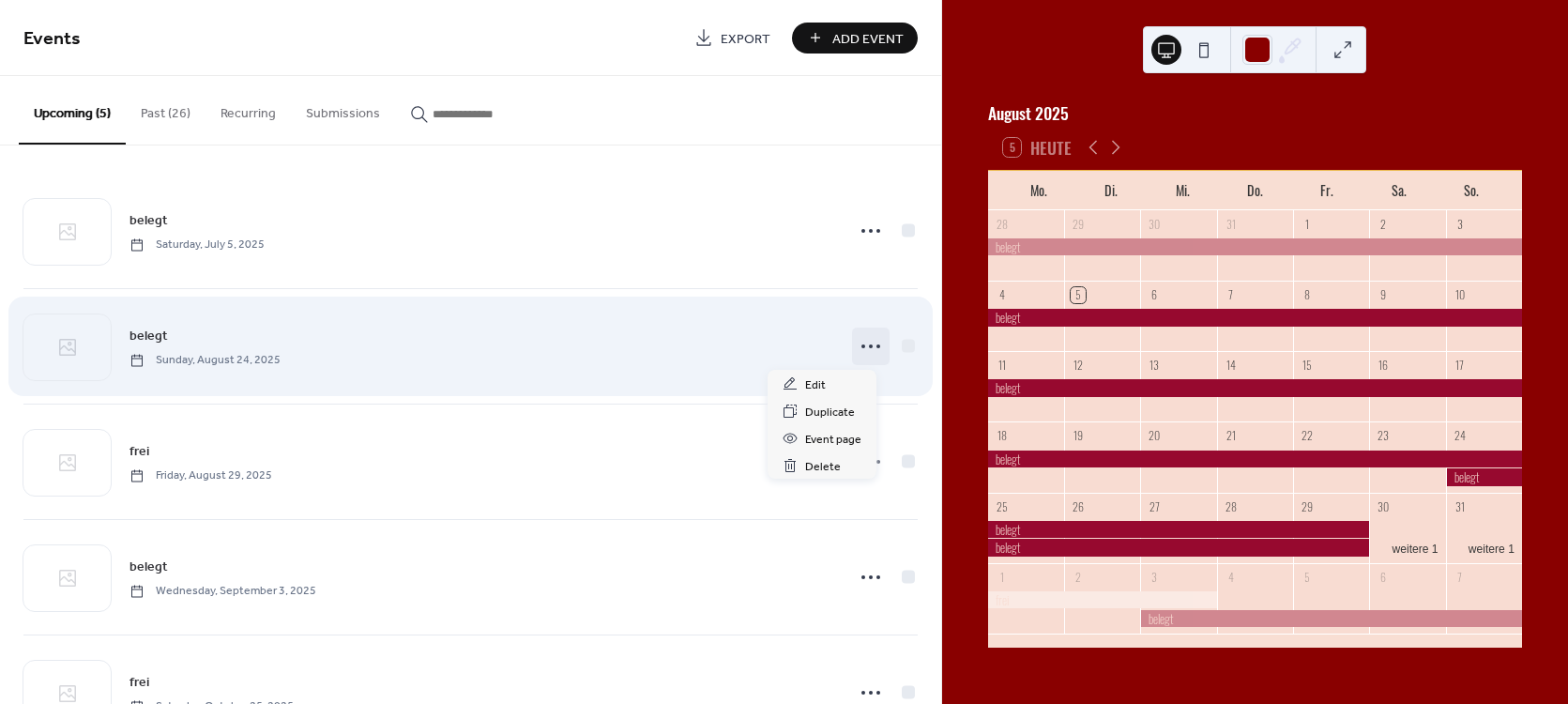 click 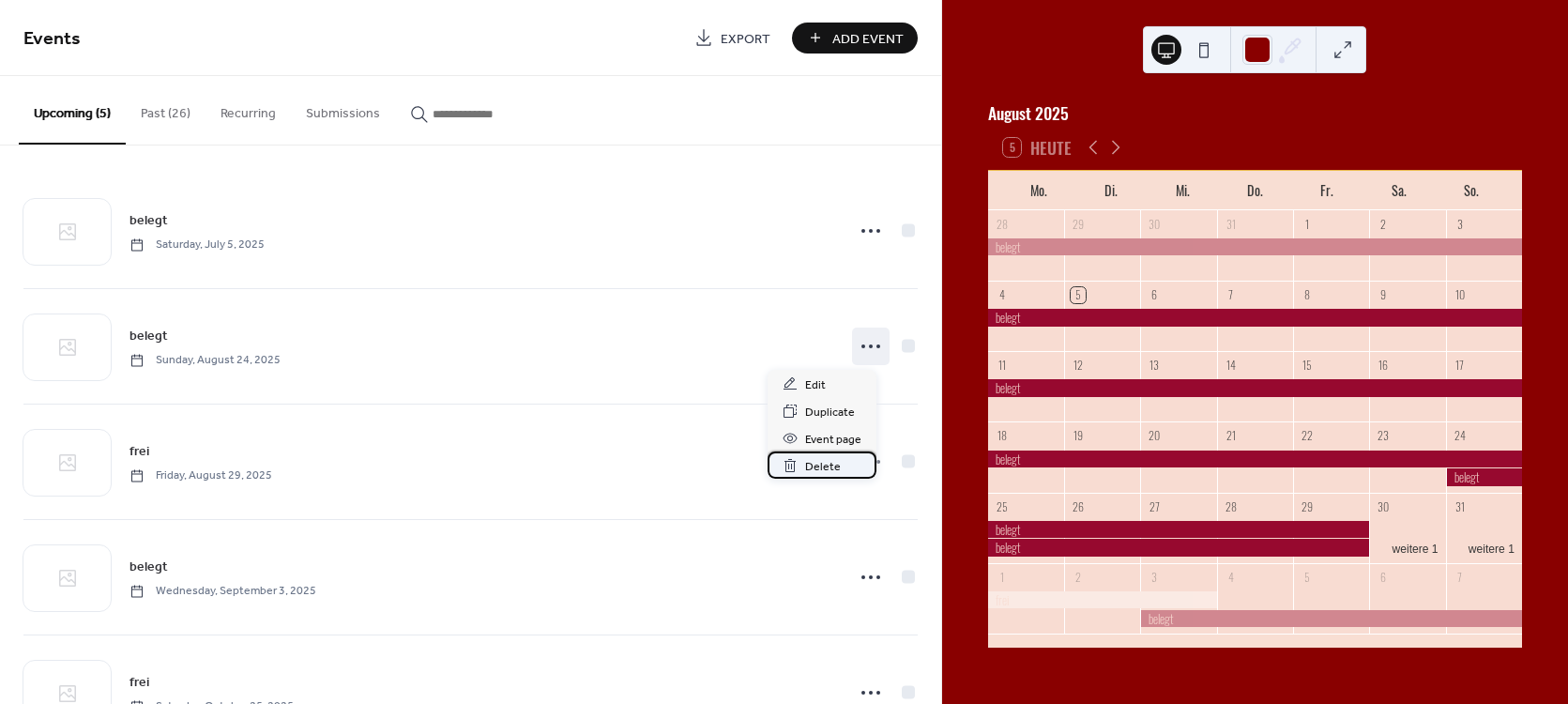 click on "Delete" at bounding box center (823, 467) 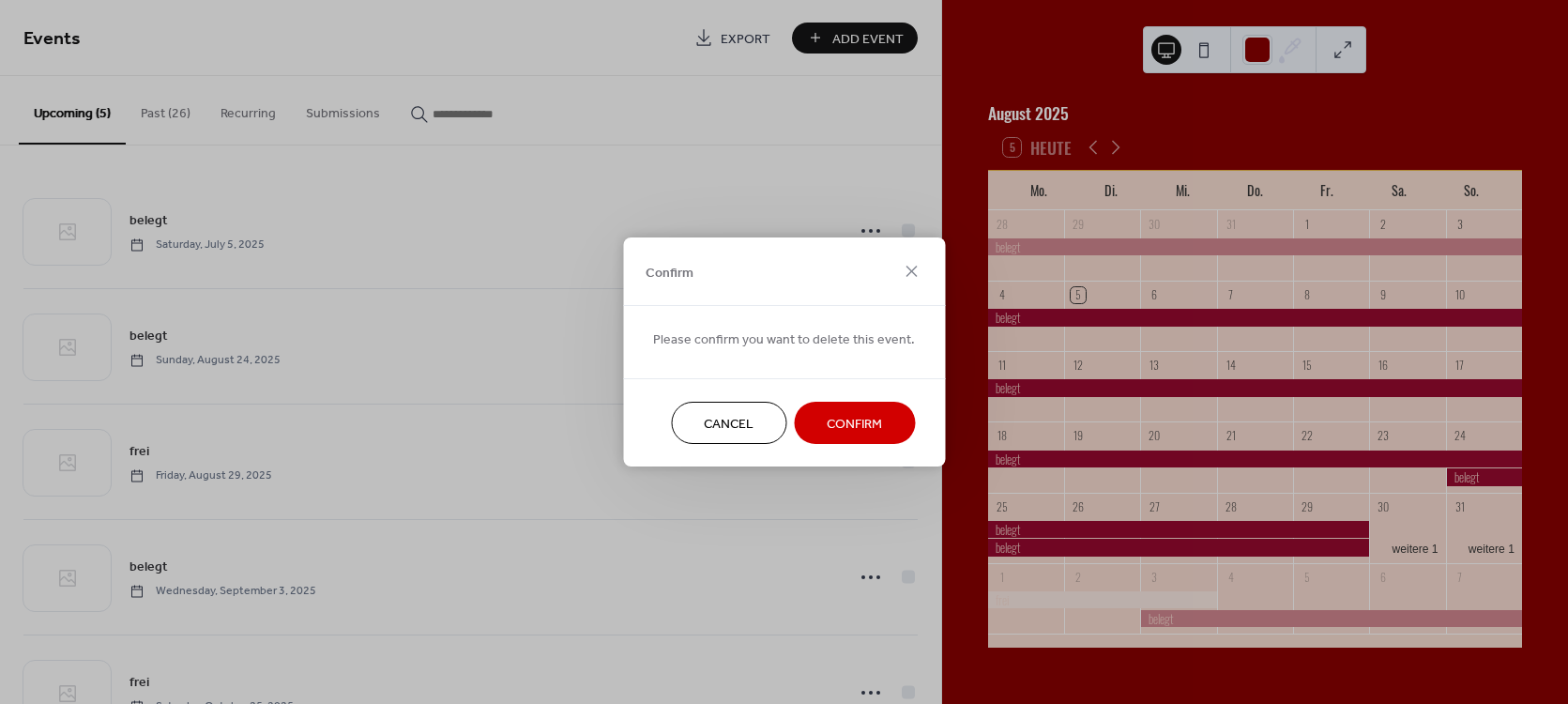 click on "Confirm" at bounding box center [854, 424] 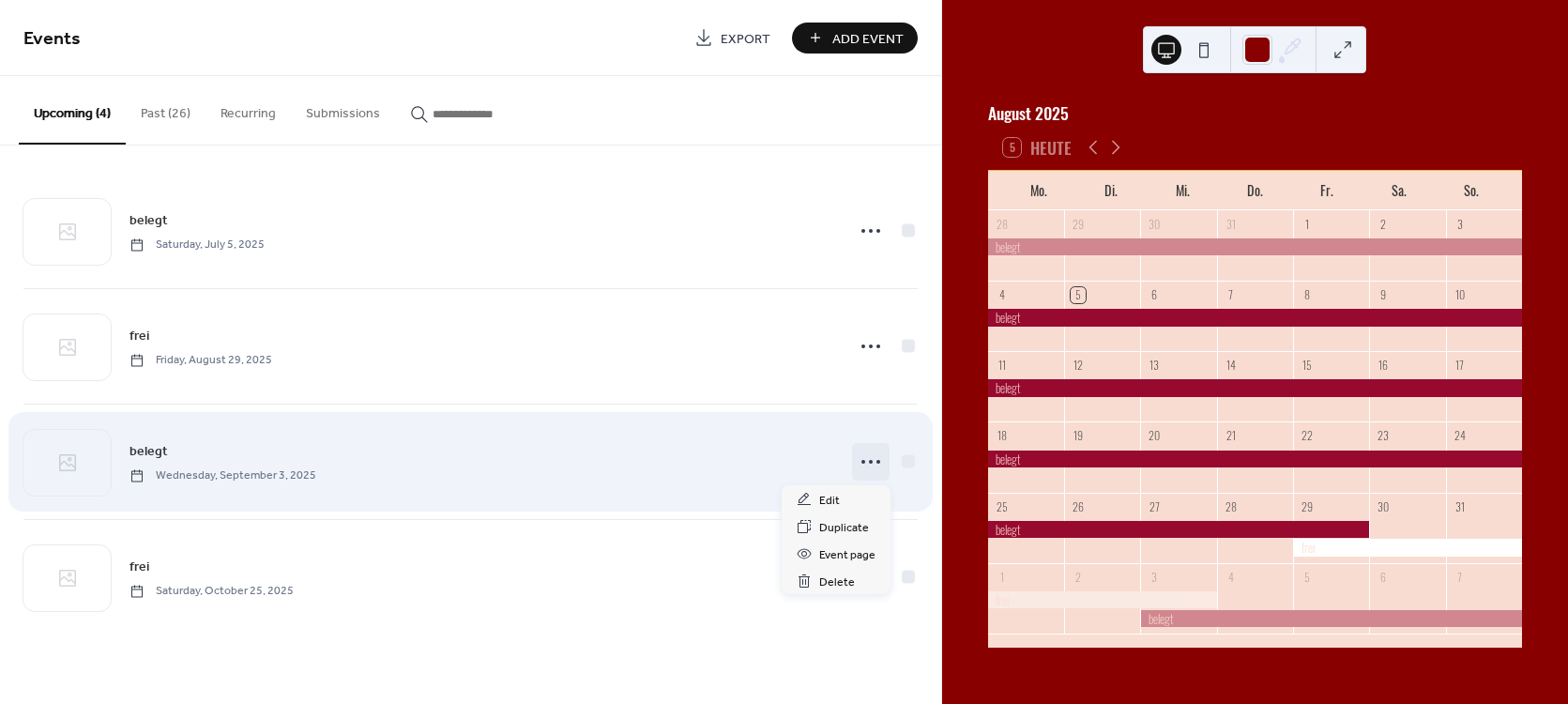 click 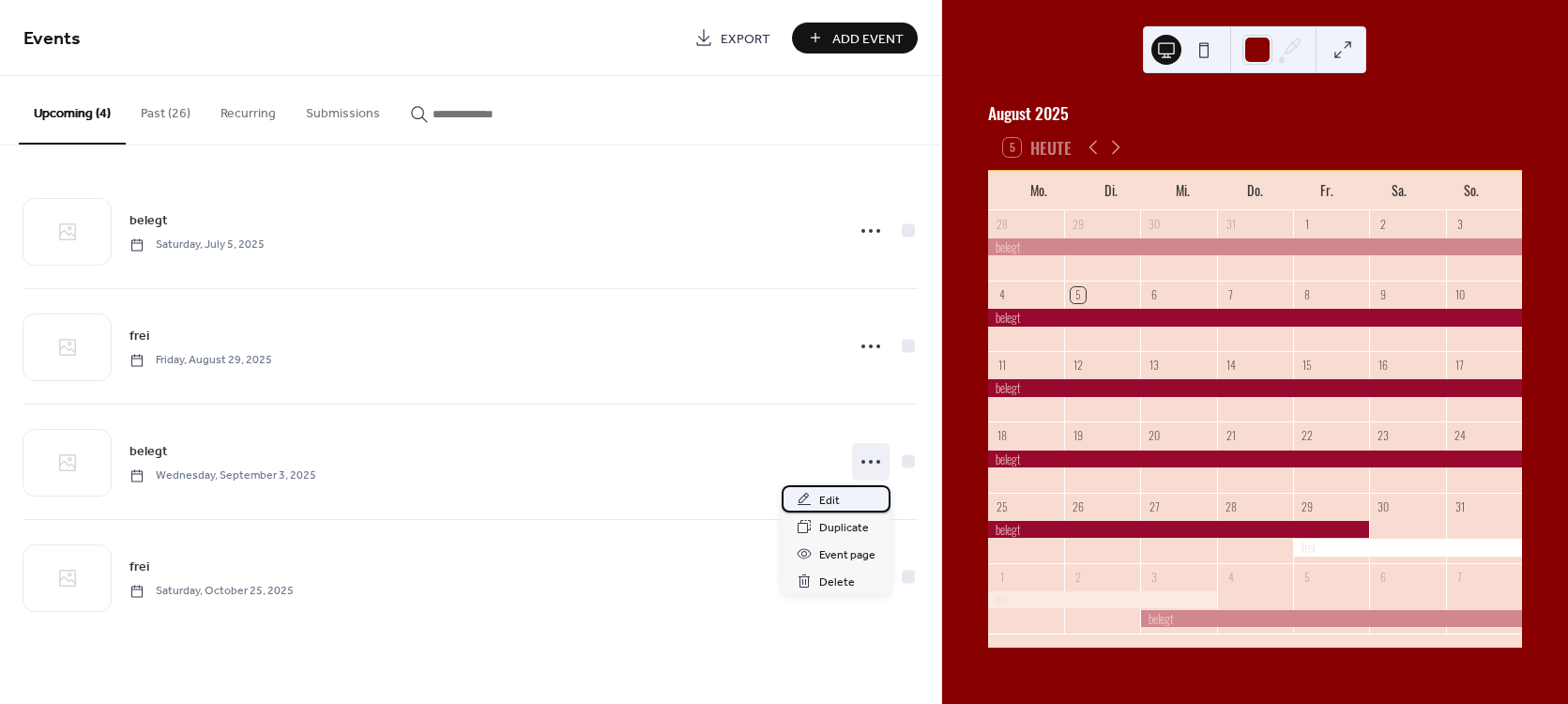 click on "Edit" at bounding box center [830, 500] 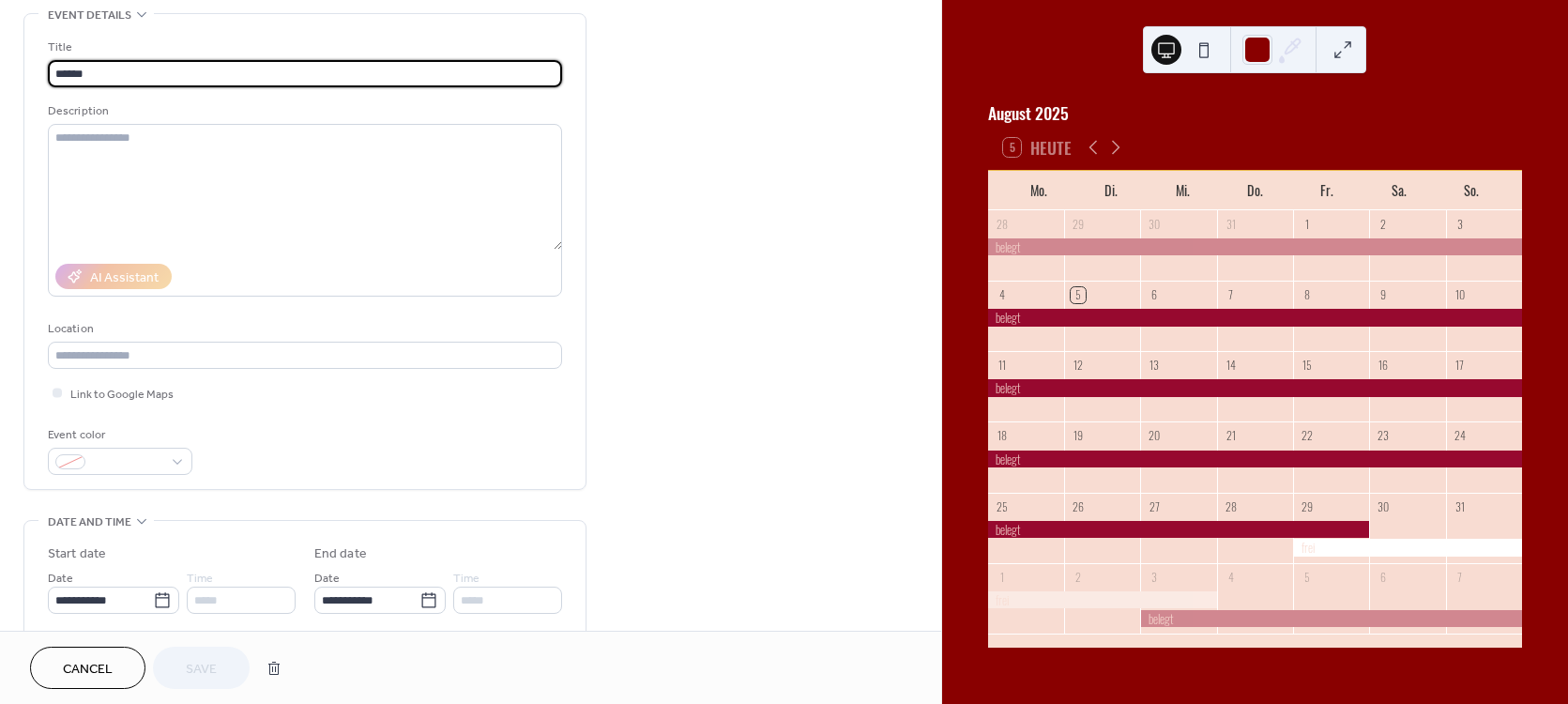 scroll, scrollTop: 101, scrollLeft: 0, axis: vertical 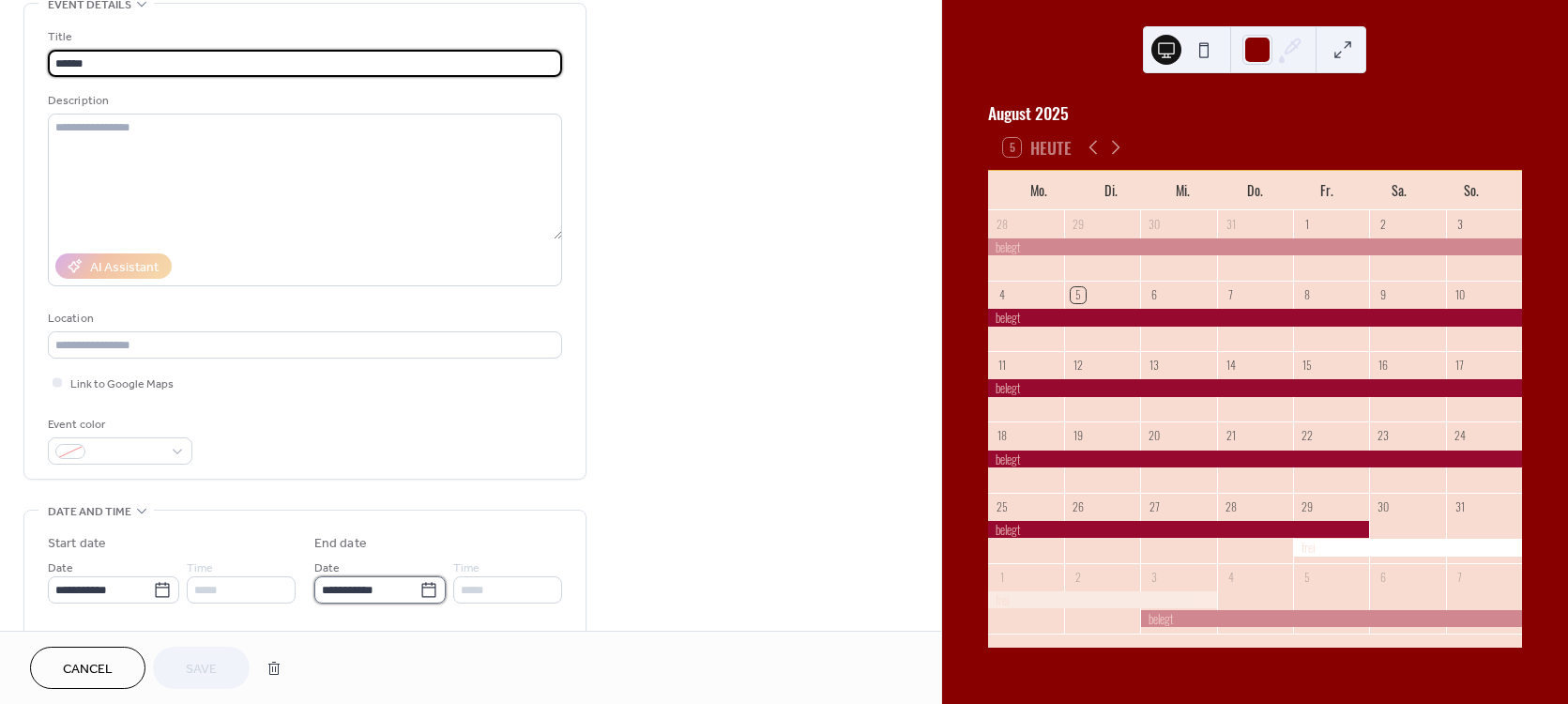 click on "**********" at bounding box center [367, 589] 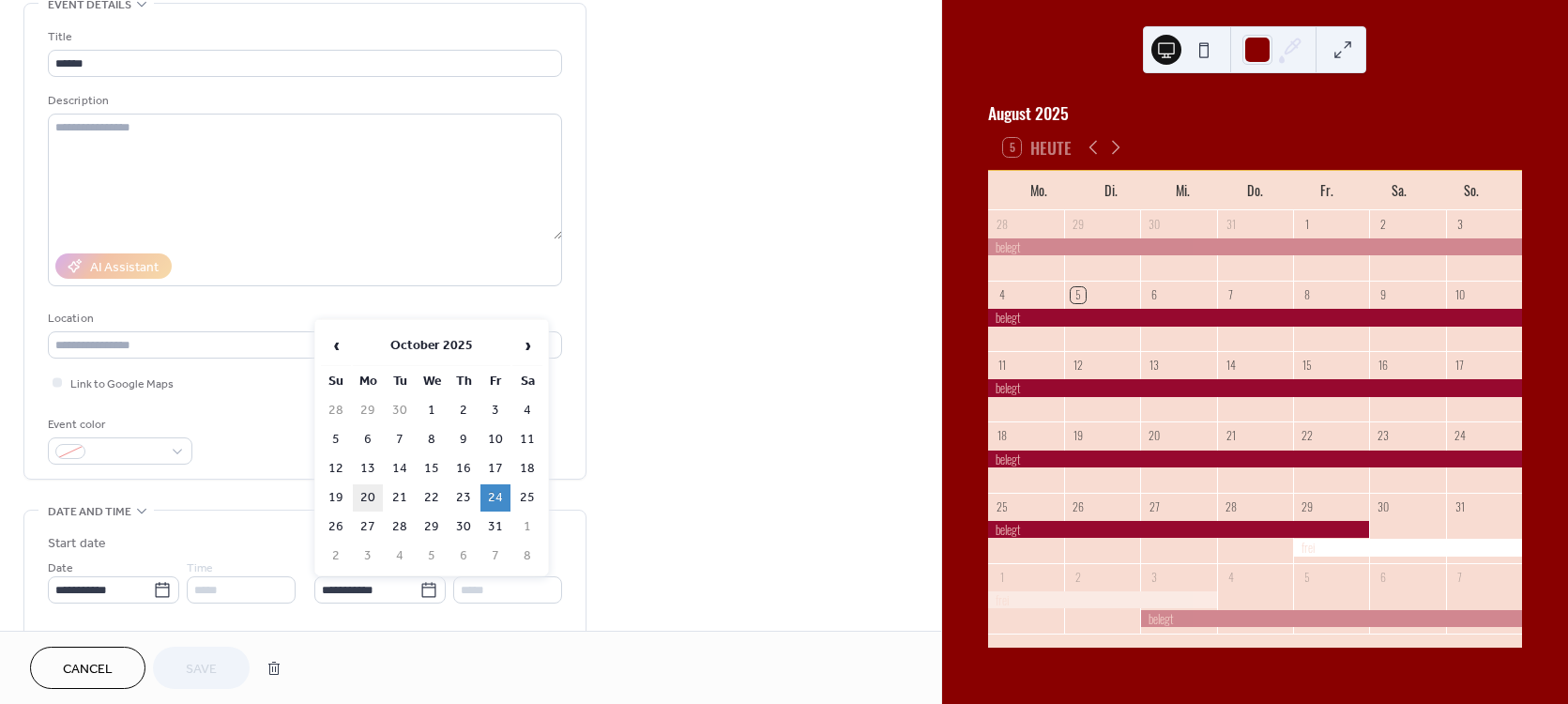 click on "20" at bounding box center (368, 497) 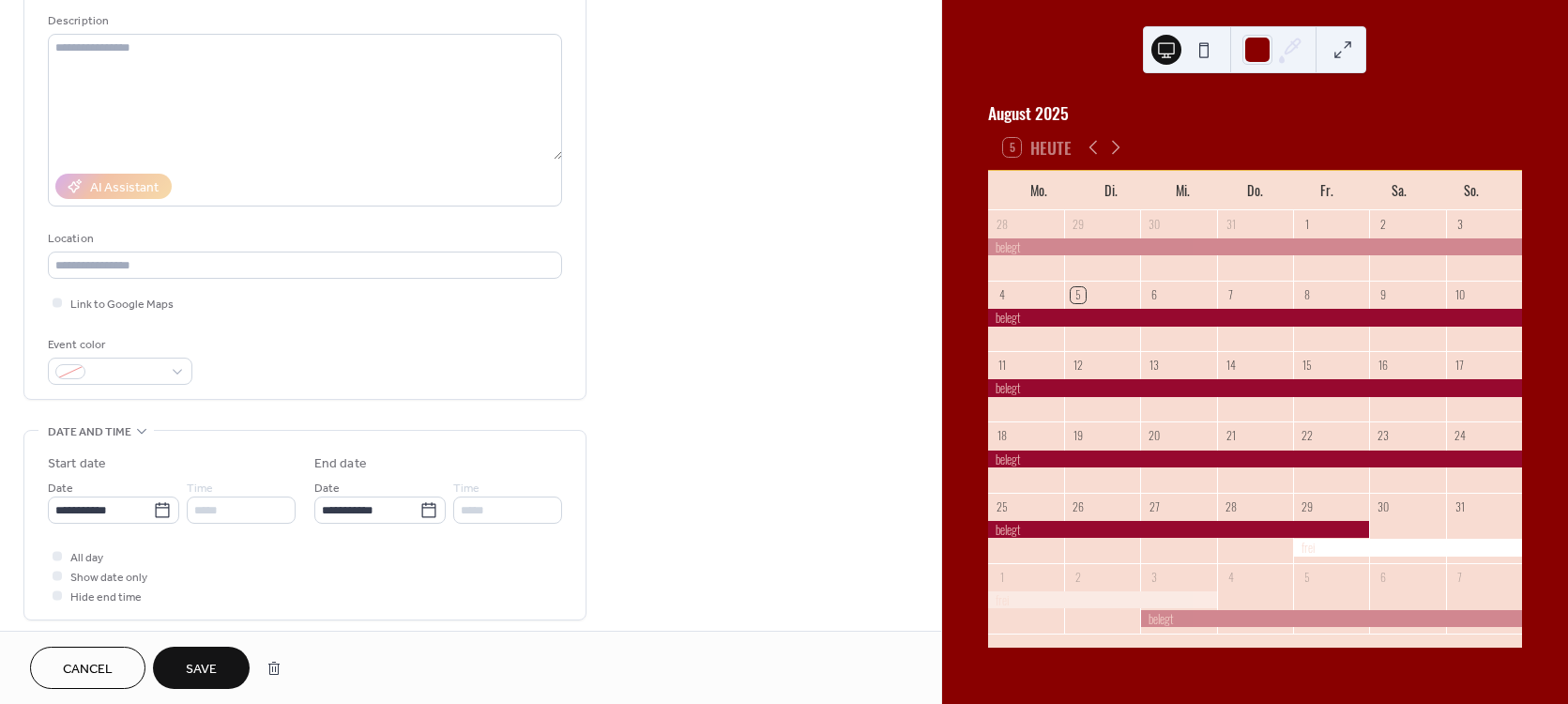 scroll, scrollTop: 180, scrollLeft: 0, axis: vertical 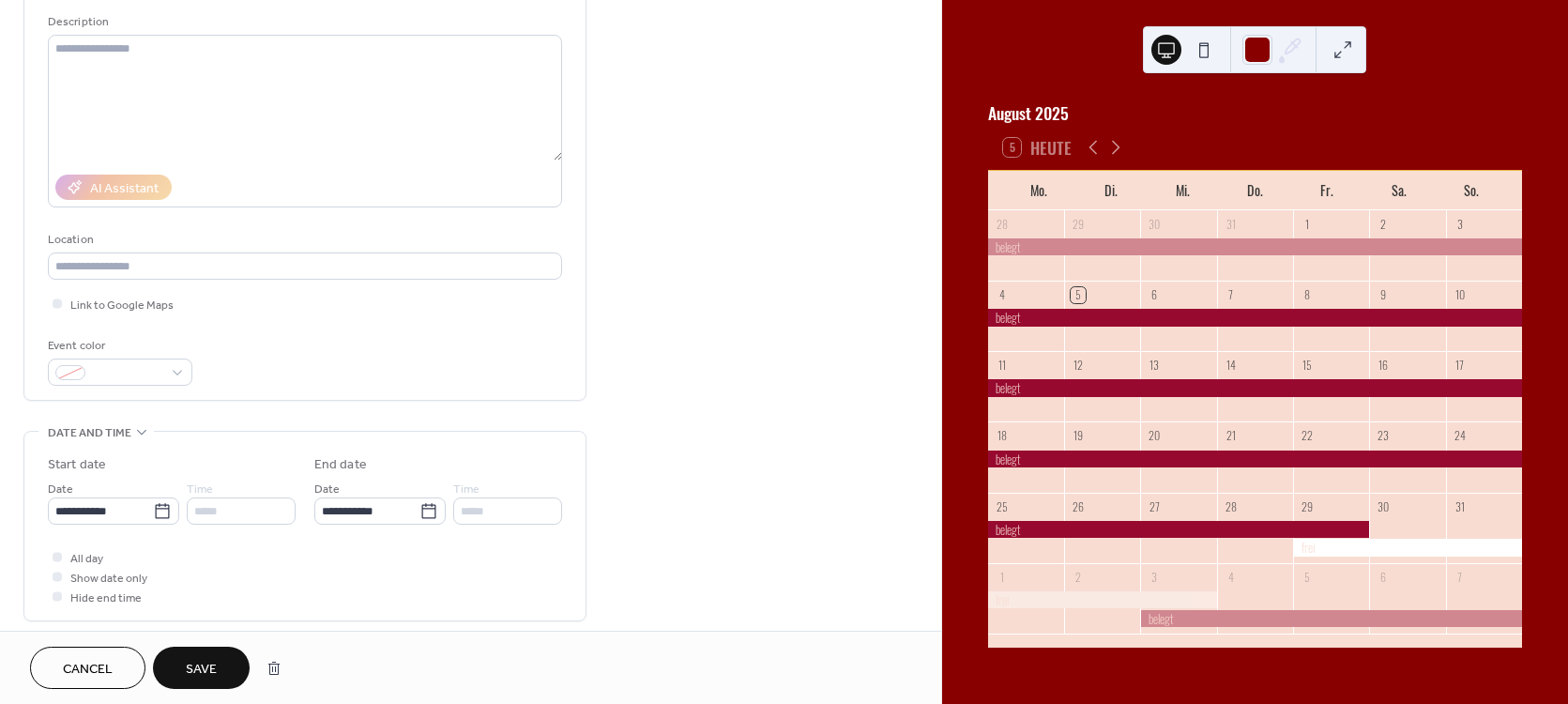 click on "Save" at bounding box center [201, 669] 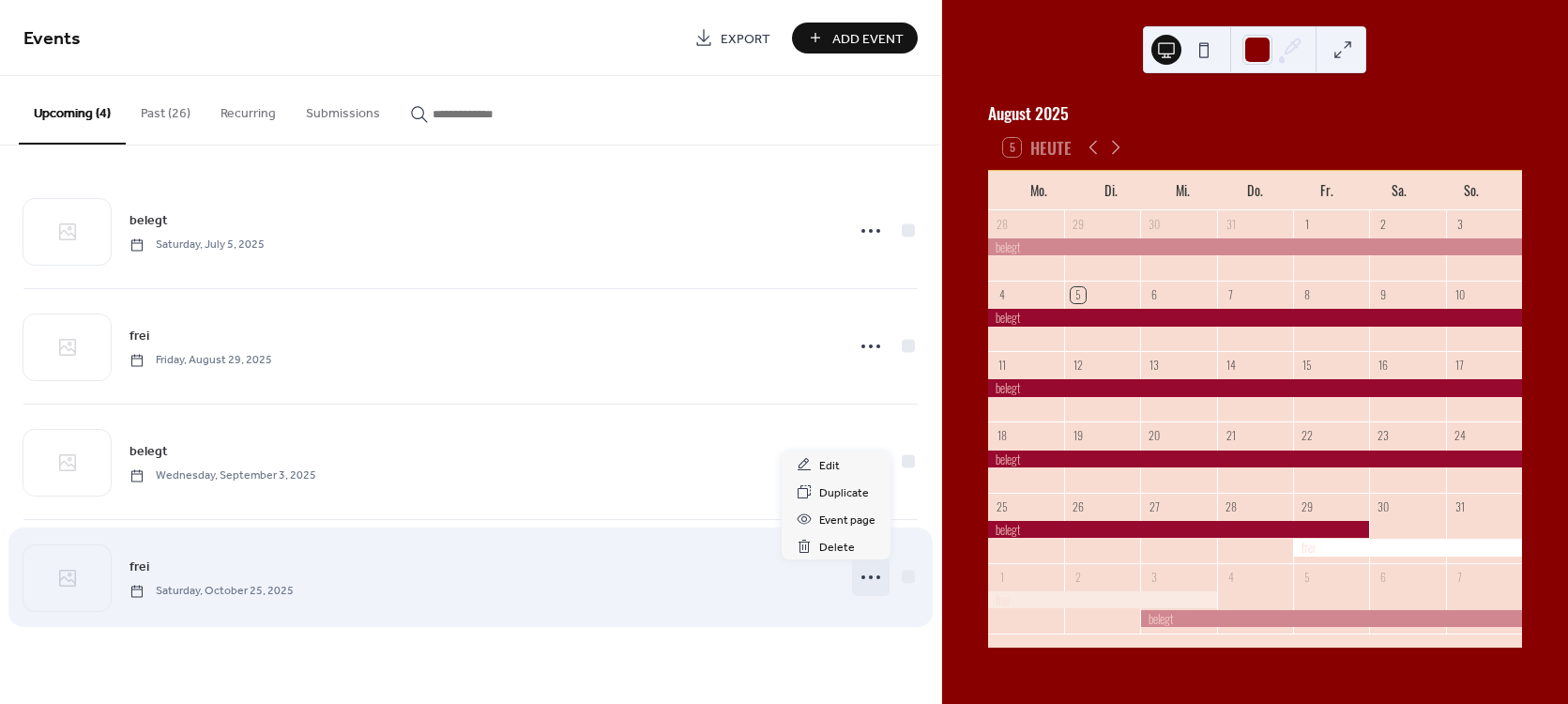 click 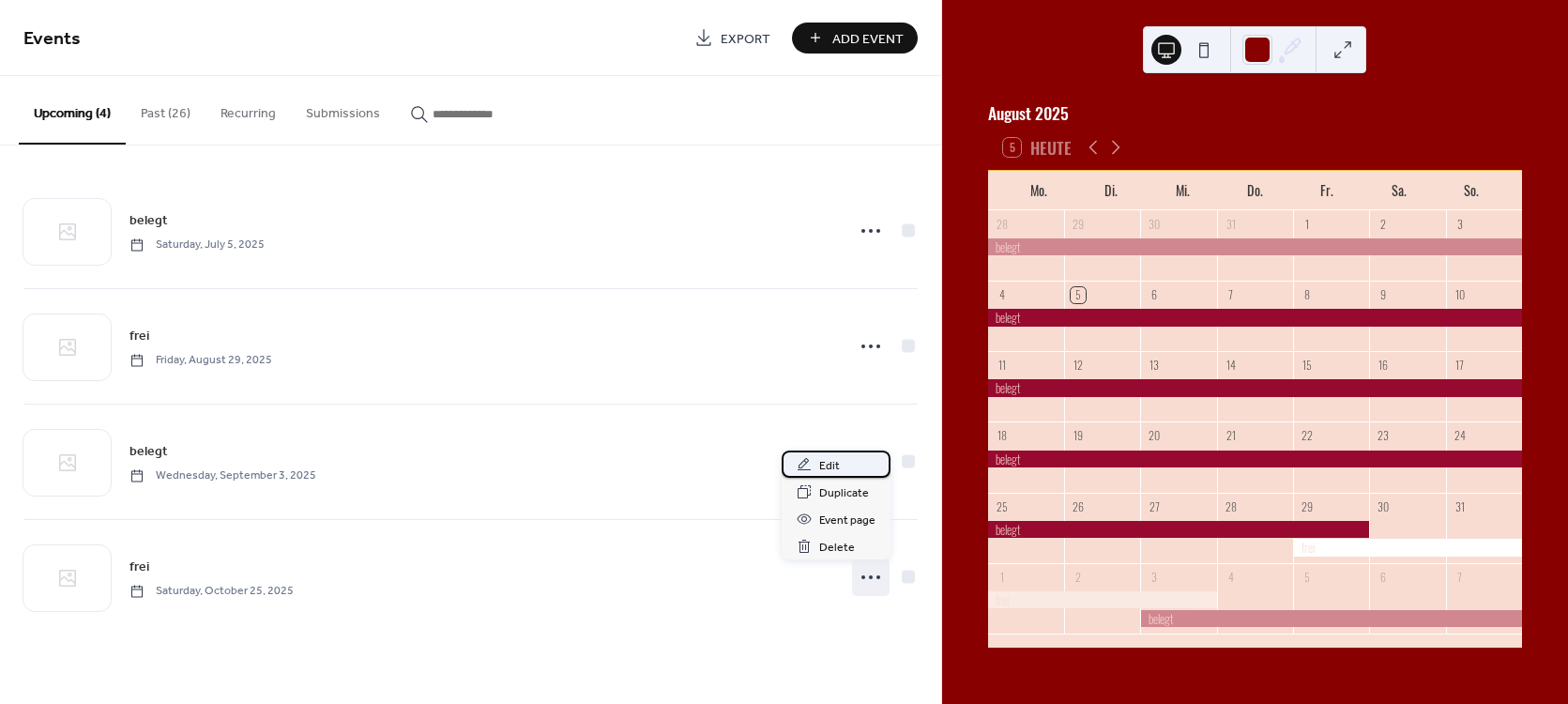 click on "Edit" at bounding box center (836, 464) 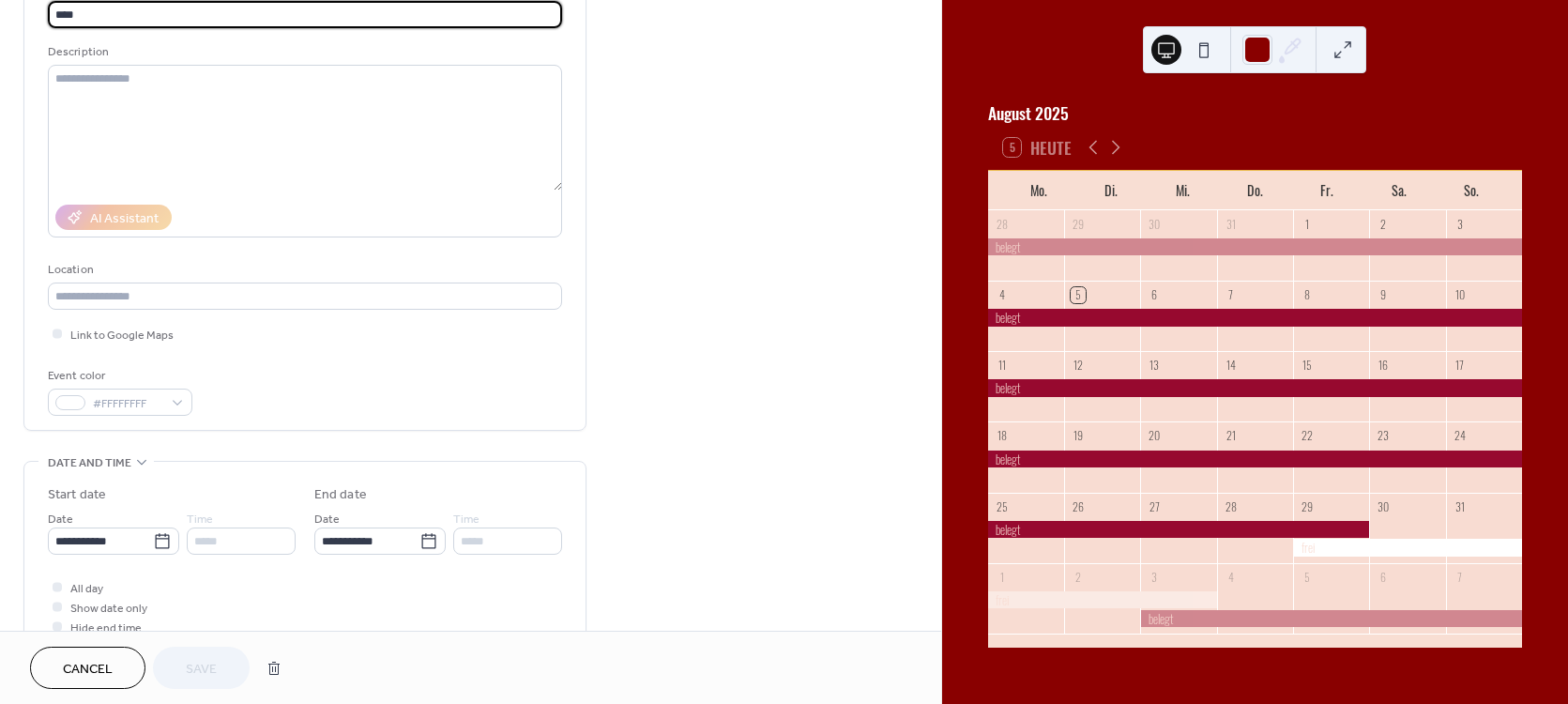 scroll, scrollTop: 169, scrollLeft: 0, axis: vertical 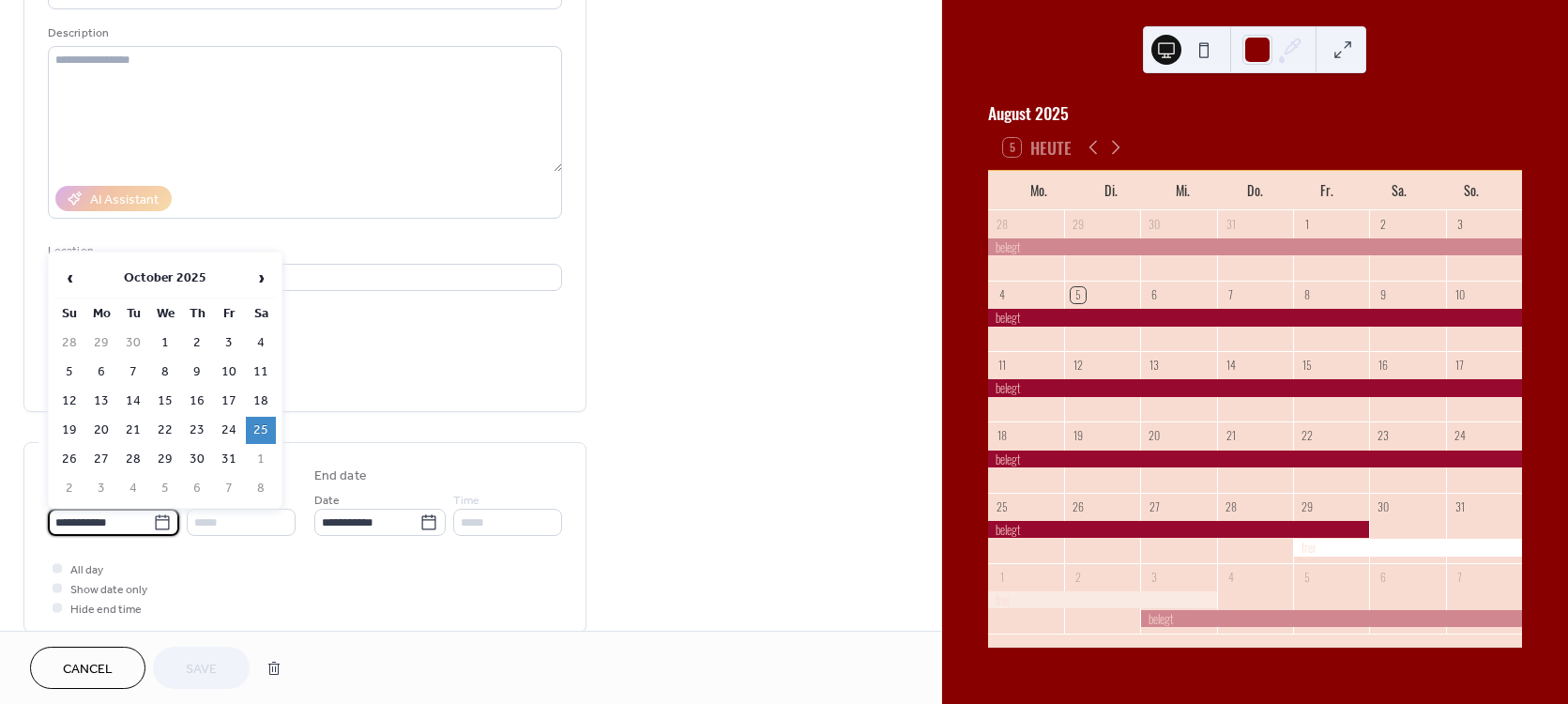 click on "**********" at bounding box center (100, 522) 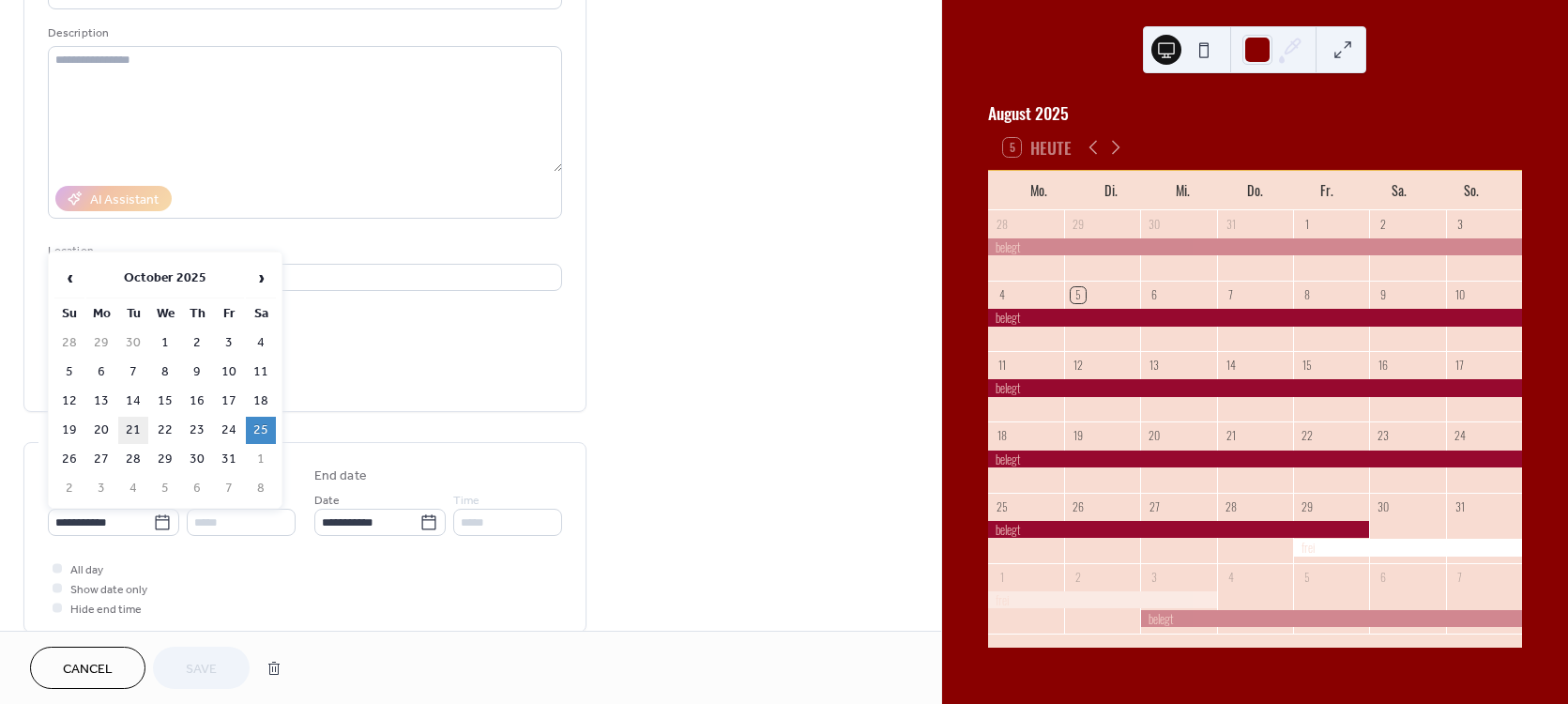 click on "21" at bounding box center (133, 430) 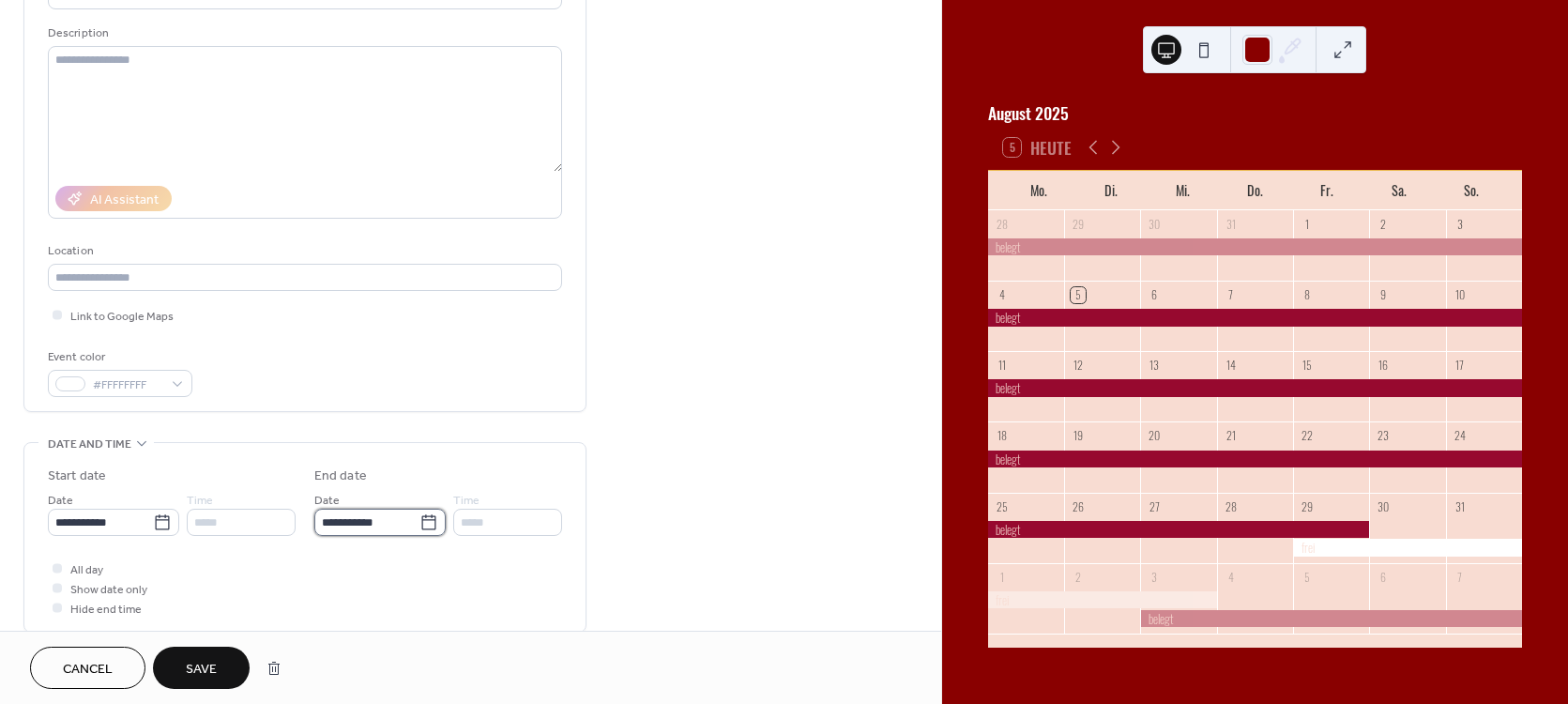 click on "**********" at bounding box center [367, 522] 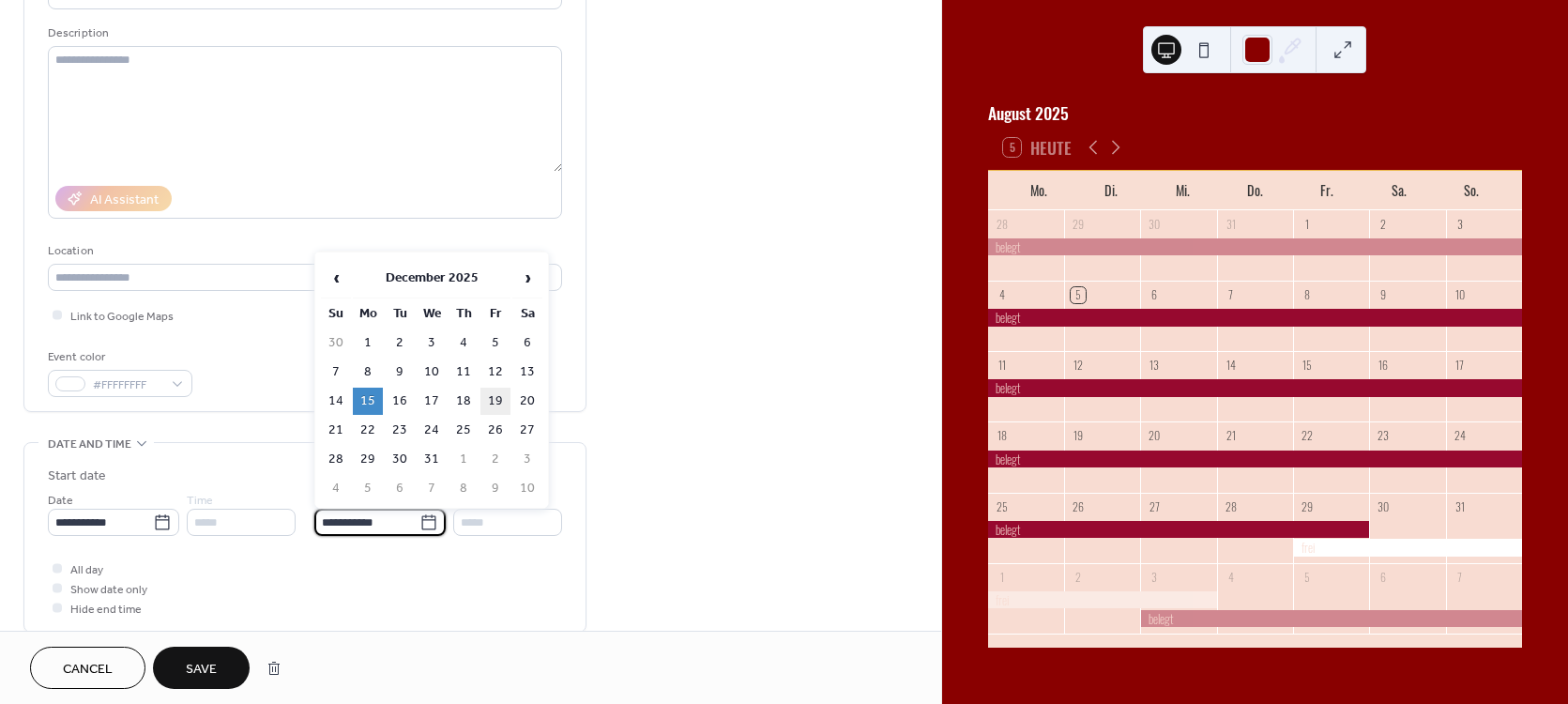 click on "19" at bounding box center [495, 401] 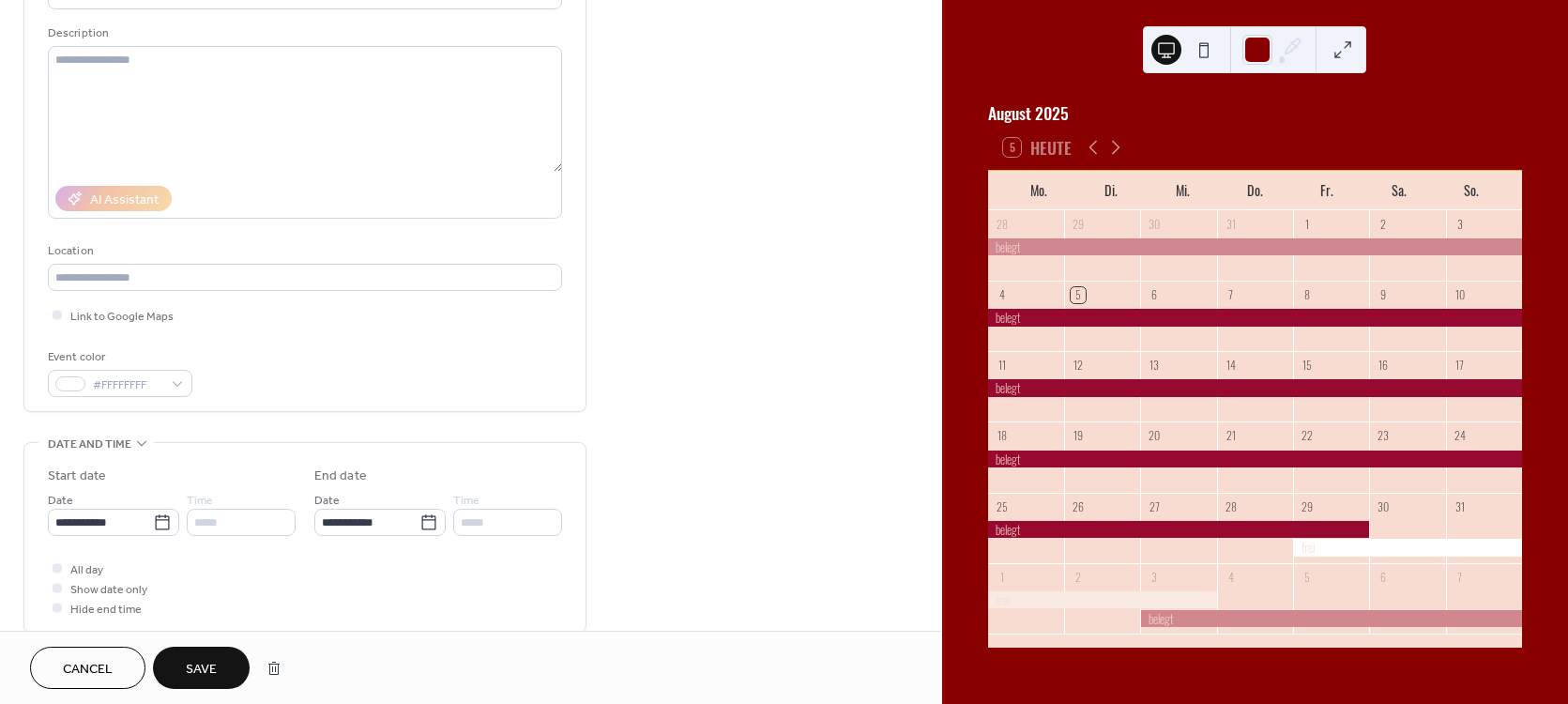 click on "Save" at bounding box center [201, 669] 